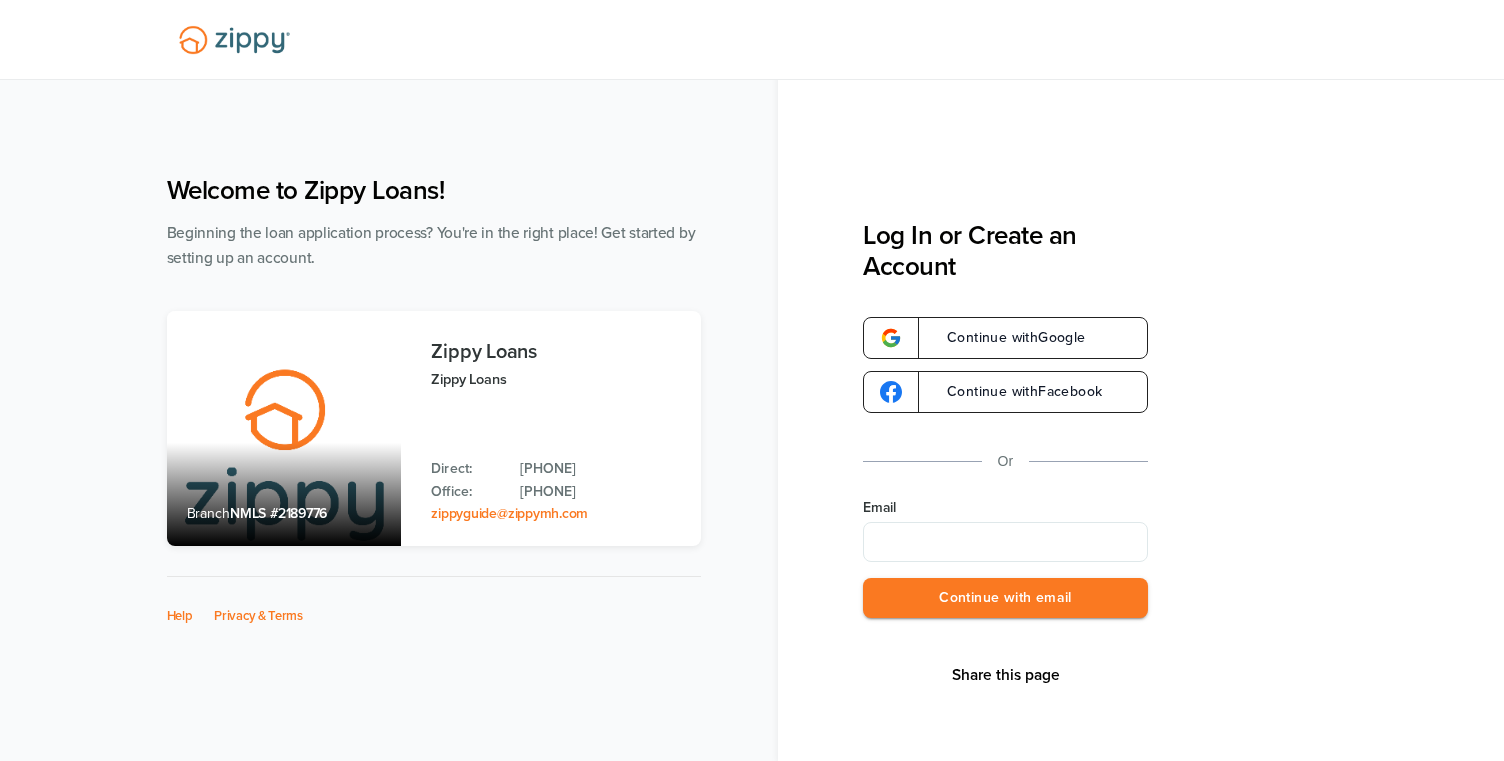 scroll, scrollTop: 0, scrollLeft: 0, axis: both 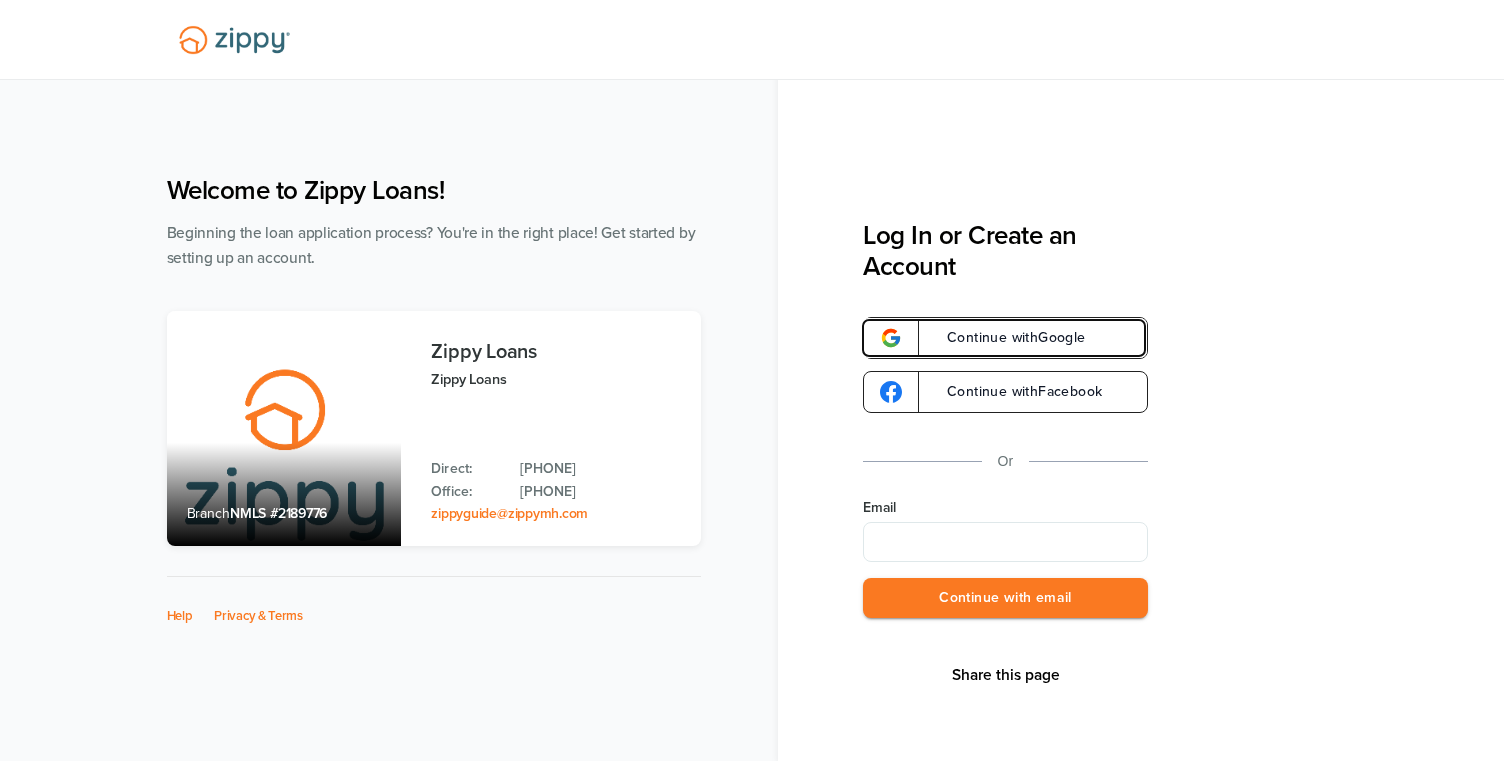 click on "Continue with  Google" at bounding box center (1006, 338) 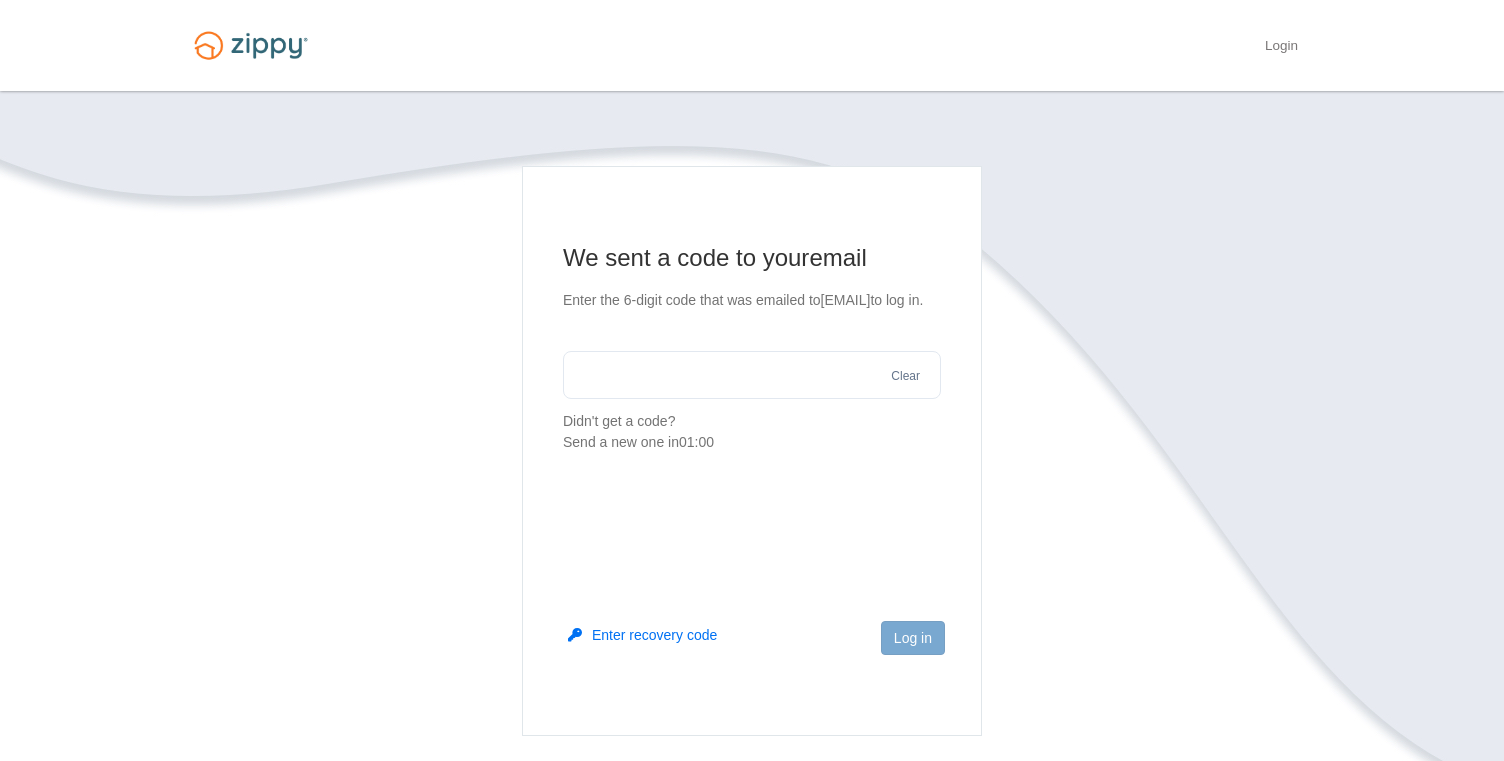 scroll, scrollTop: 0, scrollLeft: 0, axis: both 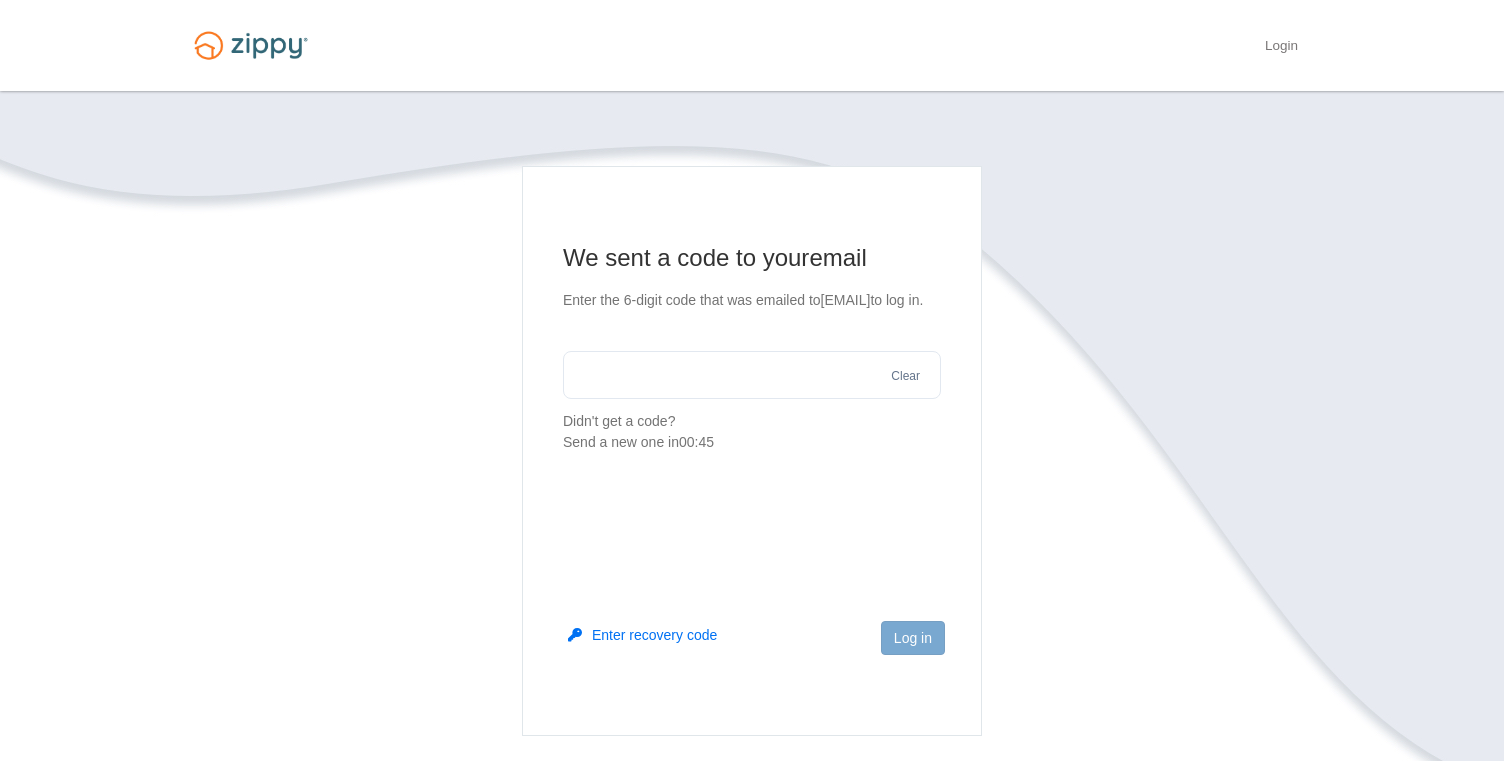 paste on "******" 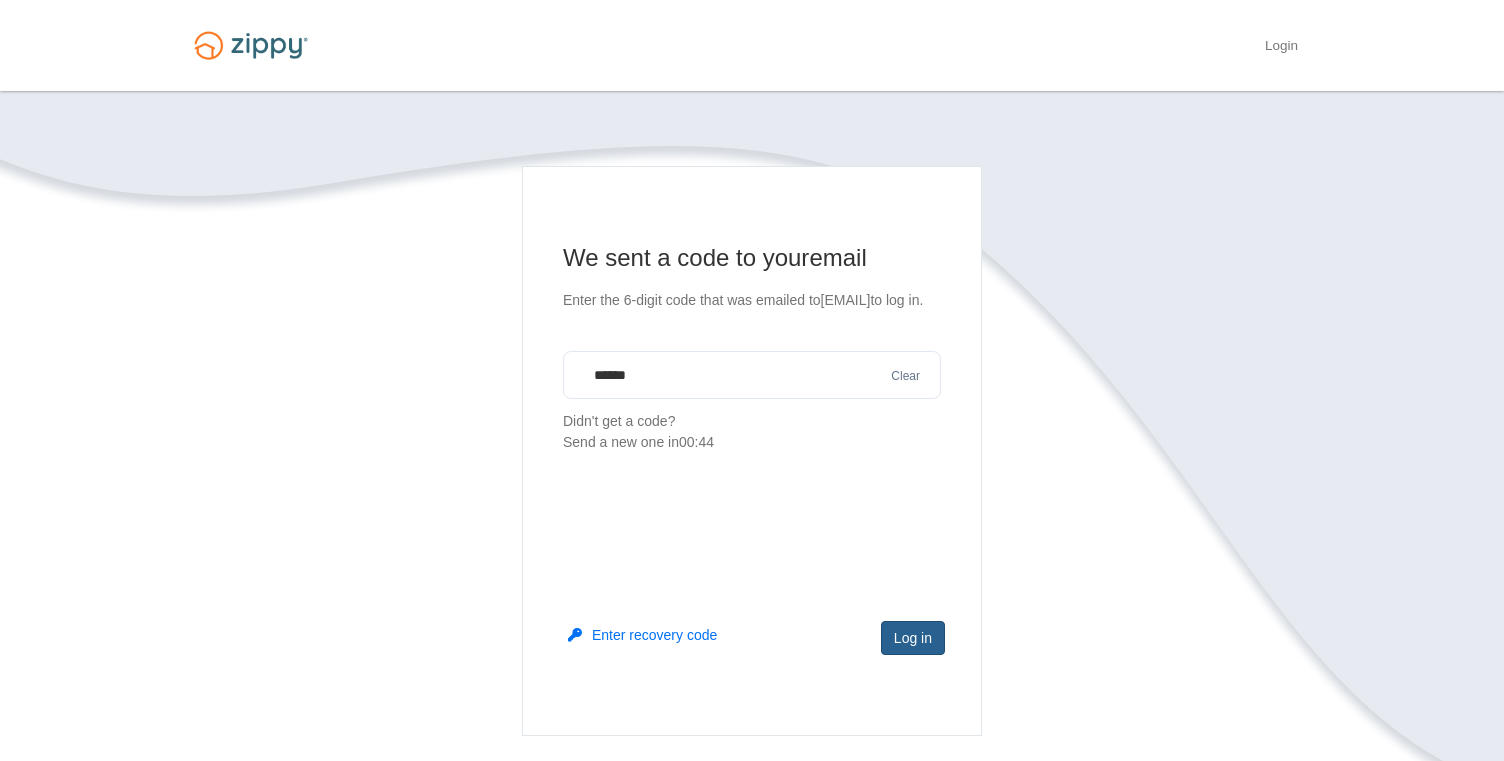 type on "******" 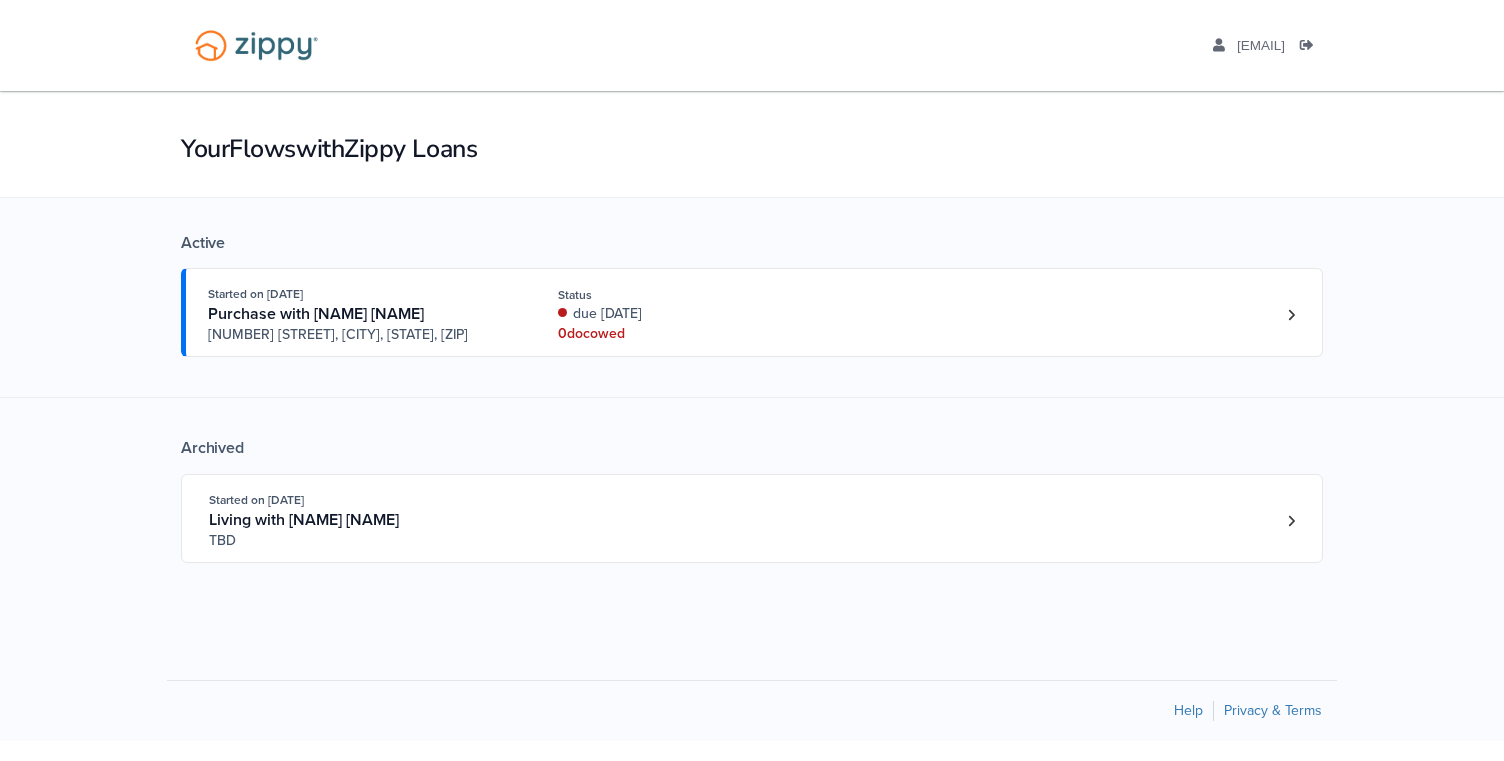 scroll, scrollTop: 0, scrollLeft: 0, axis: both 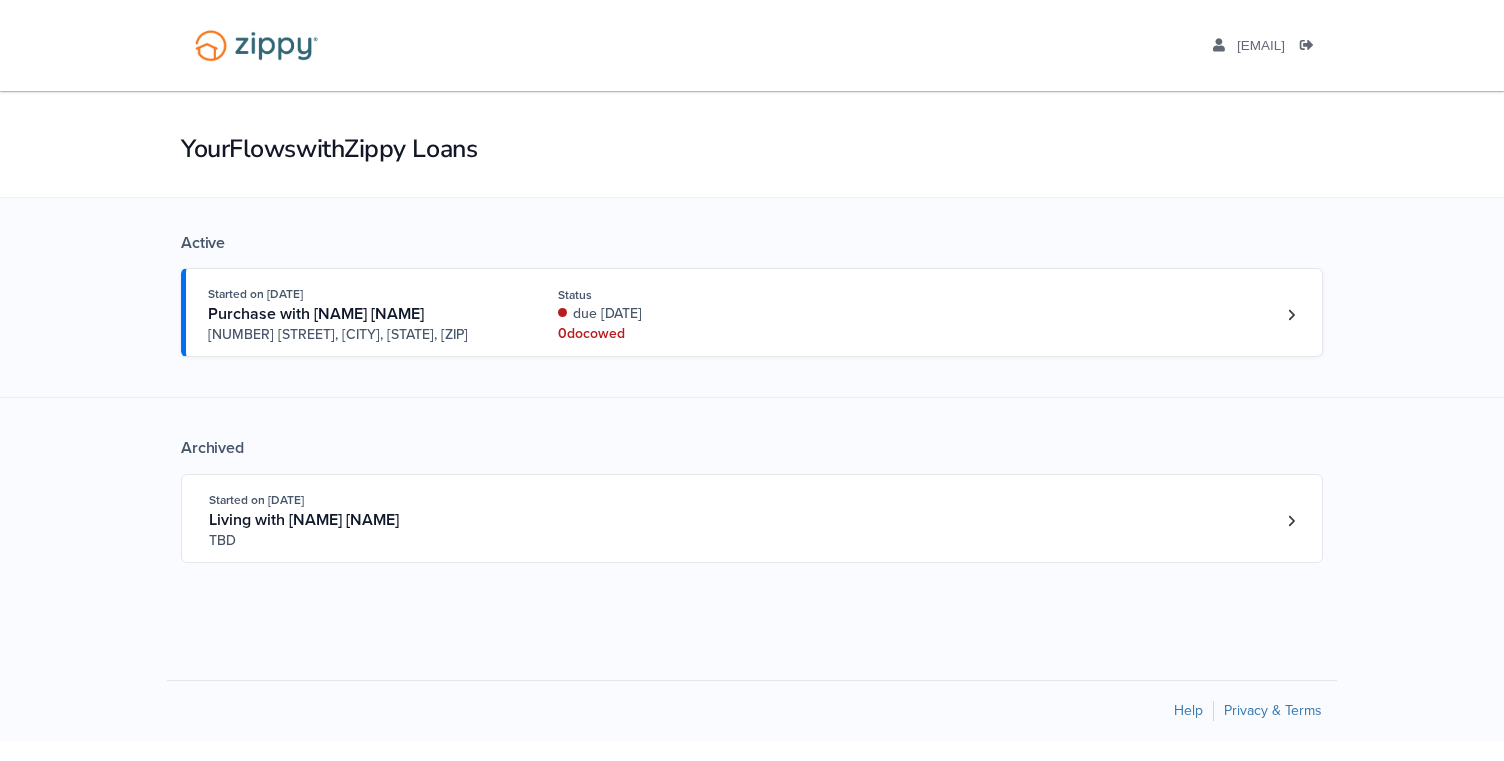 click on "due 28 days ago" at bounding box center [691, 314] 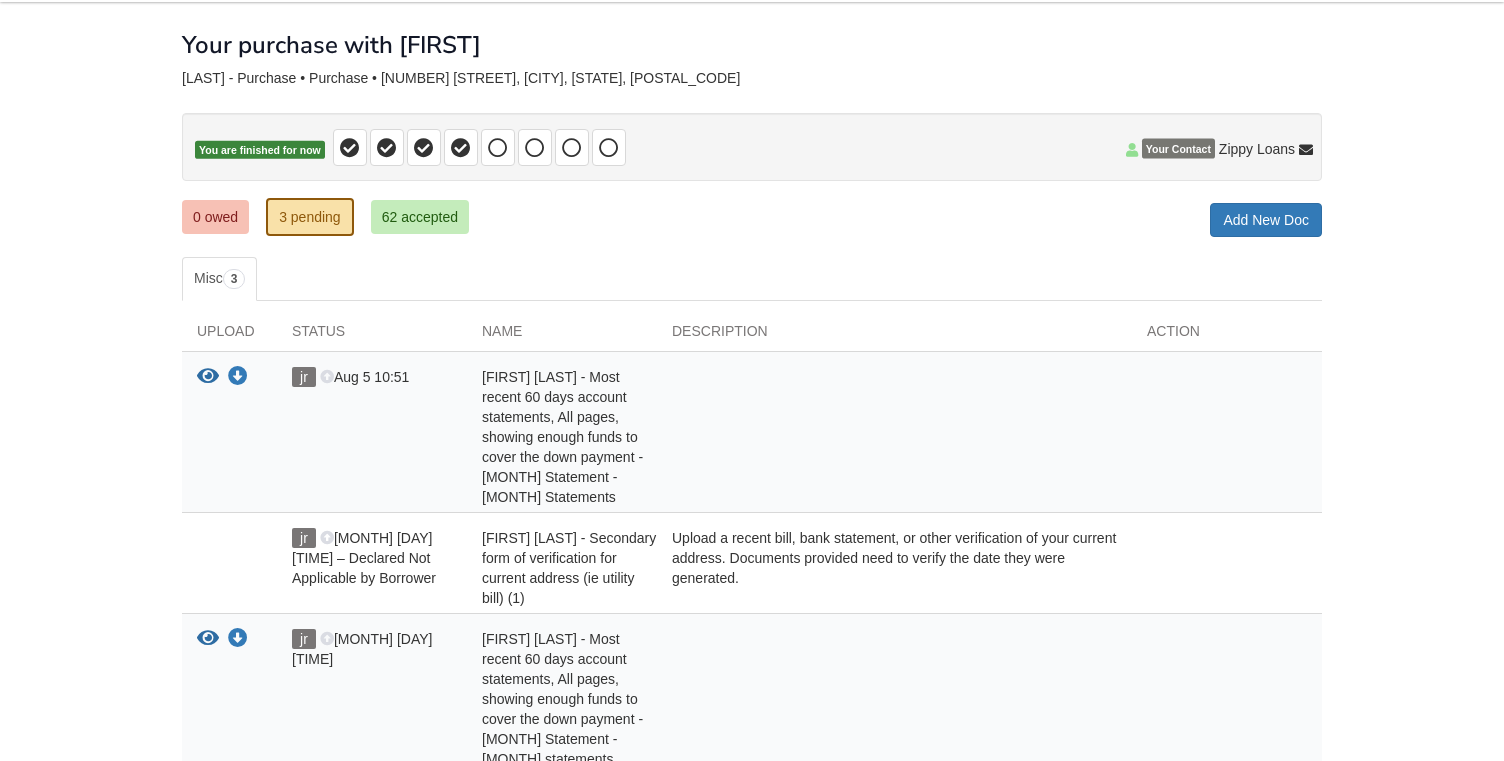scroll, scrollTop: 69, scrollLeft: 0, axis: vertical 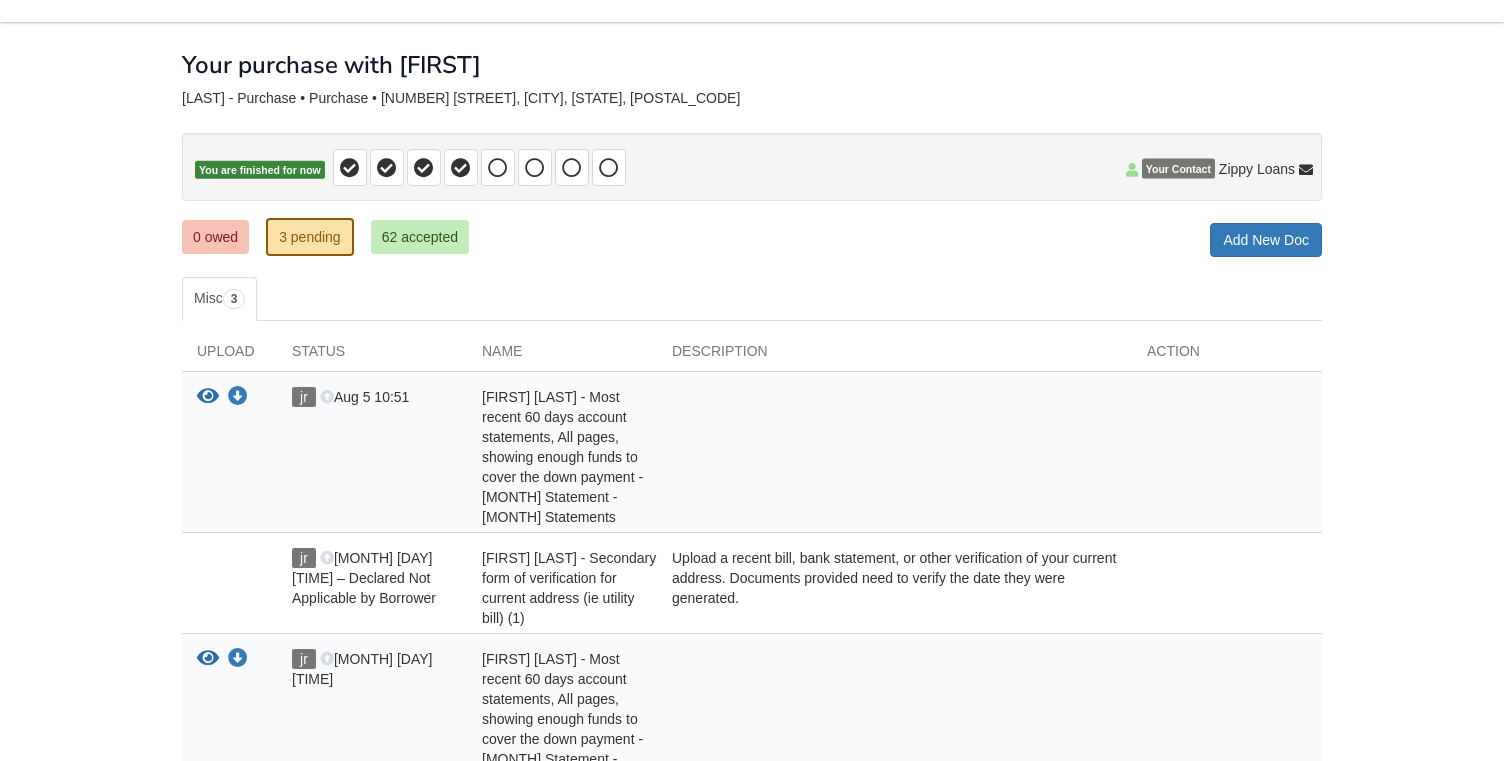 click on "62 accepted" at bounding box center (420, 237) 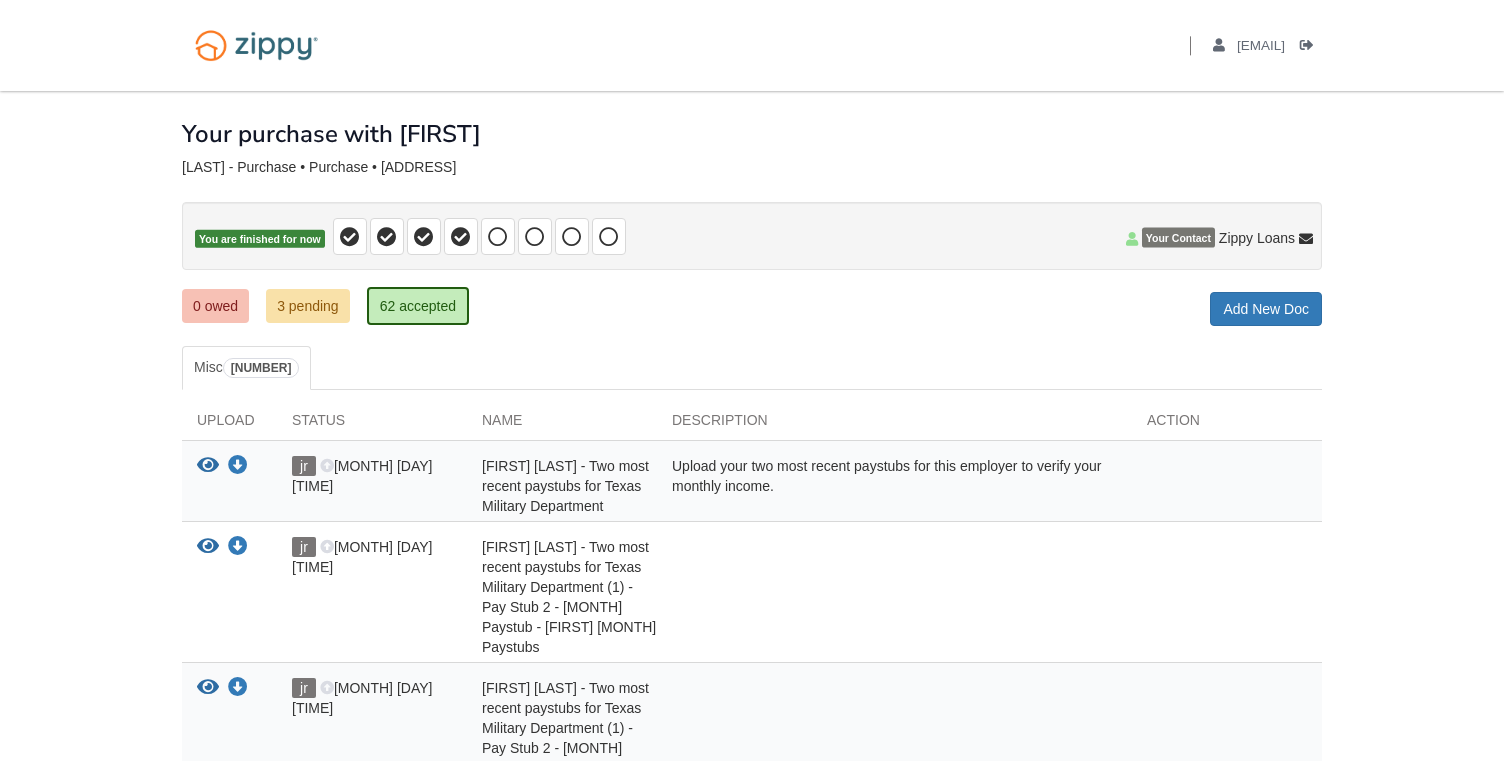 scroll, scrollTop: 0, scrollLeft: 0, axis: both 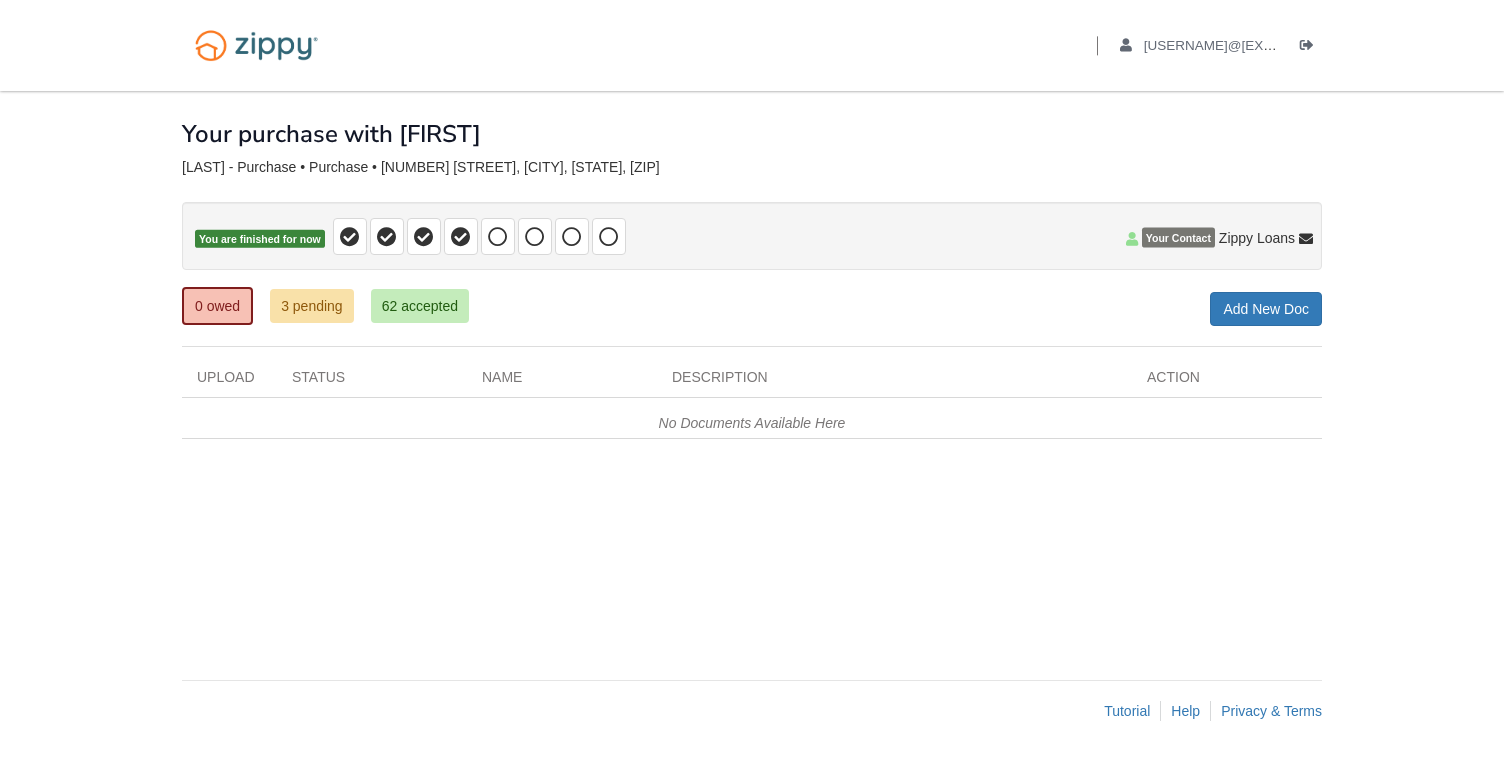 click on "0 owed
3 pending
62 accepted
My Estimated Payment
×
My Estimated Payment
Add New Doc" at bounding box center [752, 308] 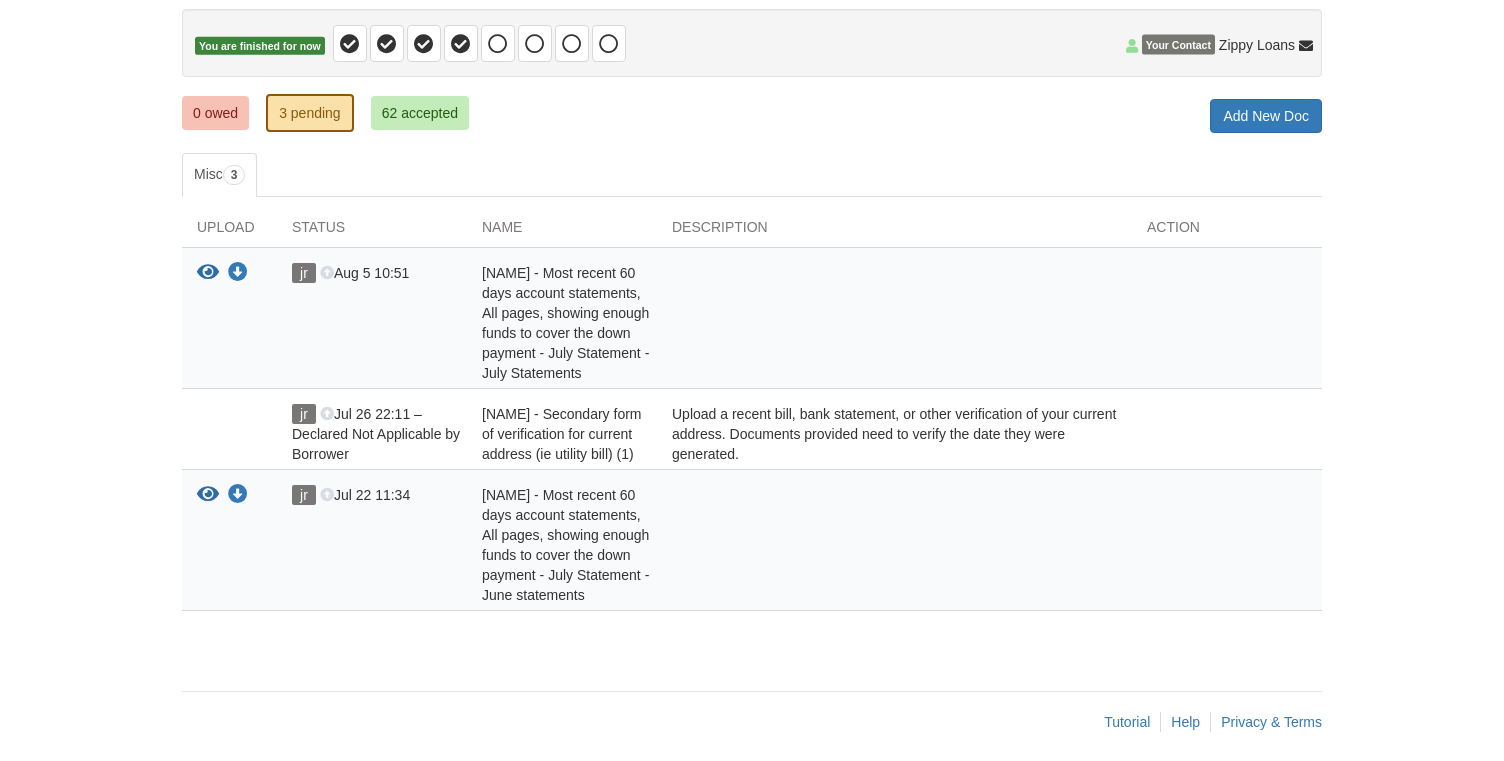 scroll, scrollTop: 210, scrollLeft: 0, axis: vertical 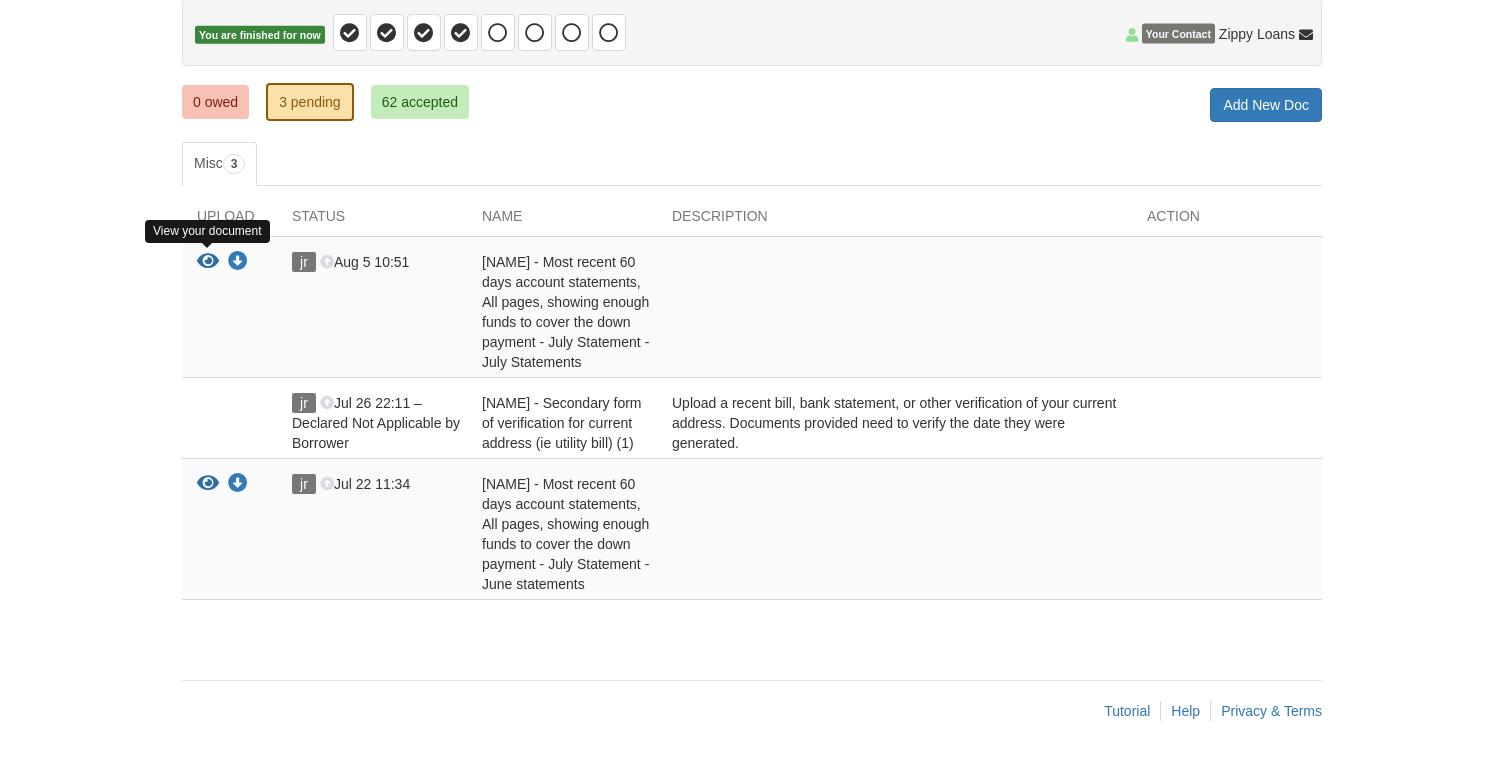 click at bounding box center (208, 262) 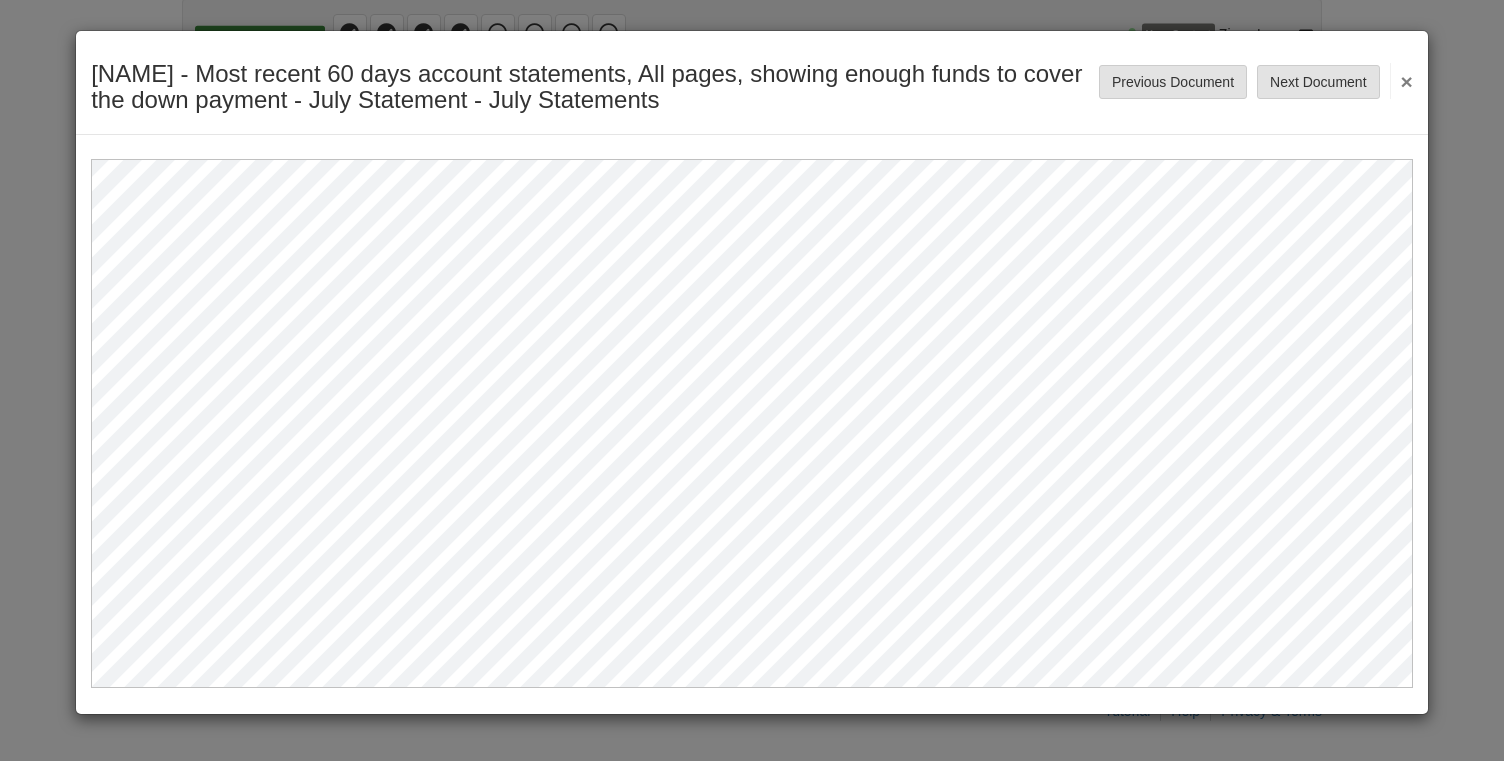 scroll, scrollTop: 0, scrollLeft: 0, axis: both 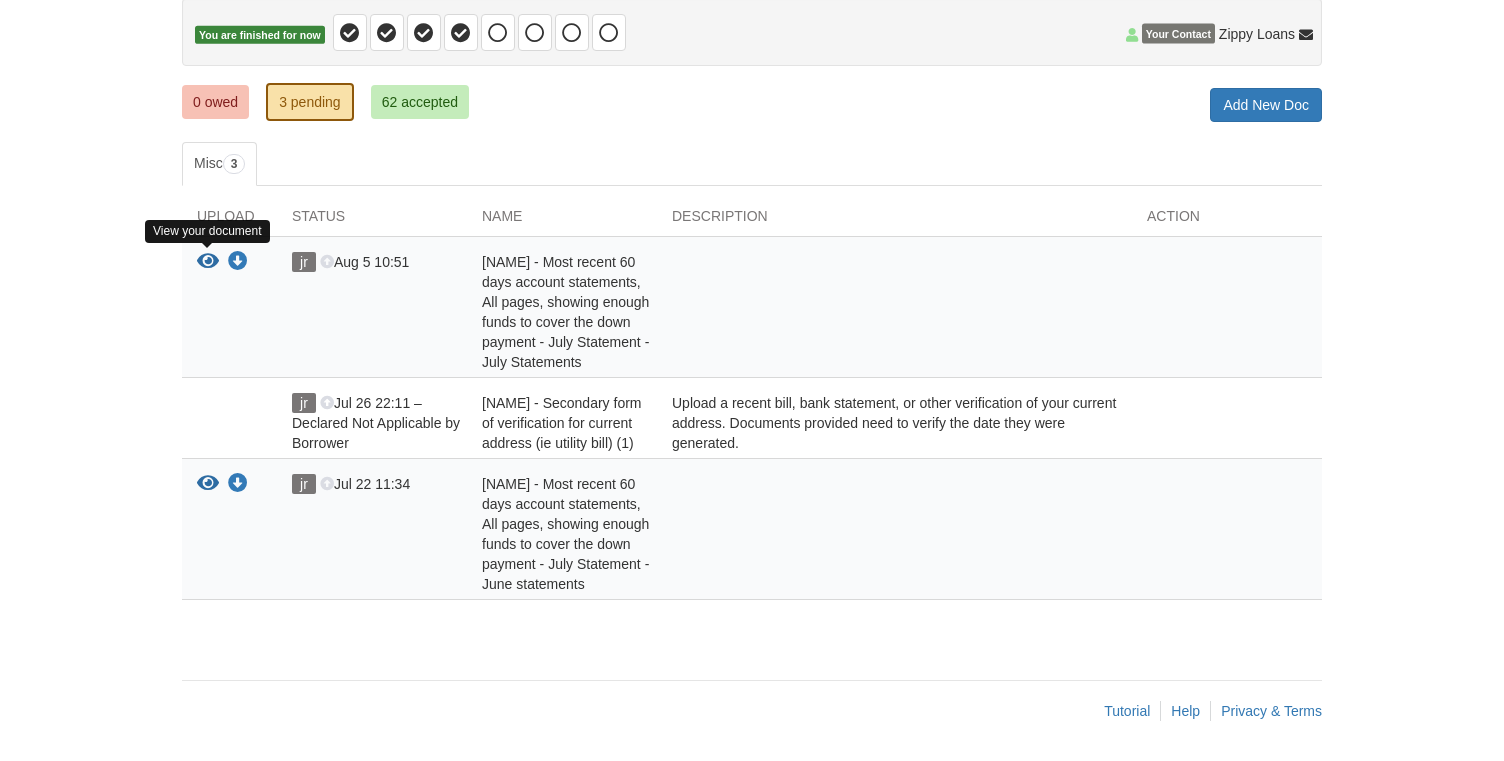 click at bounding box center (208, 262) 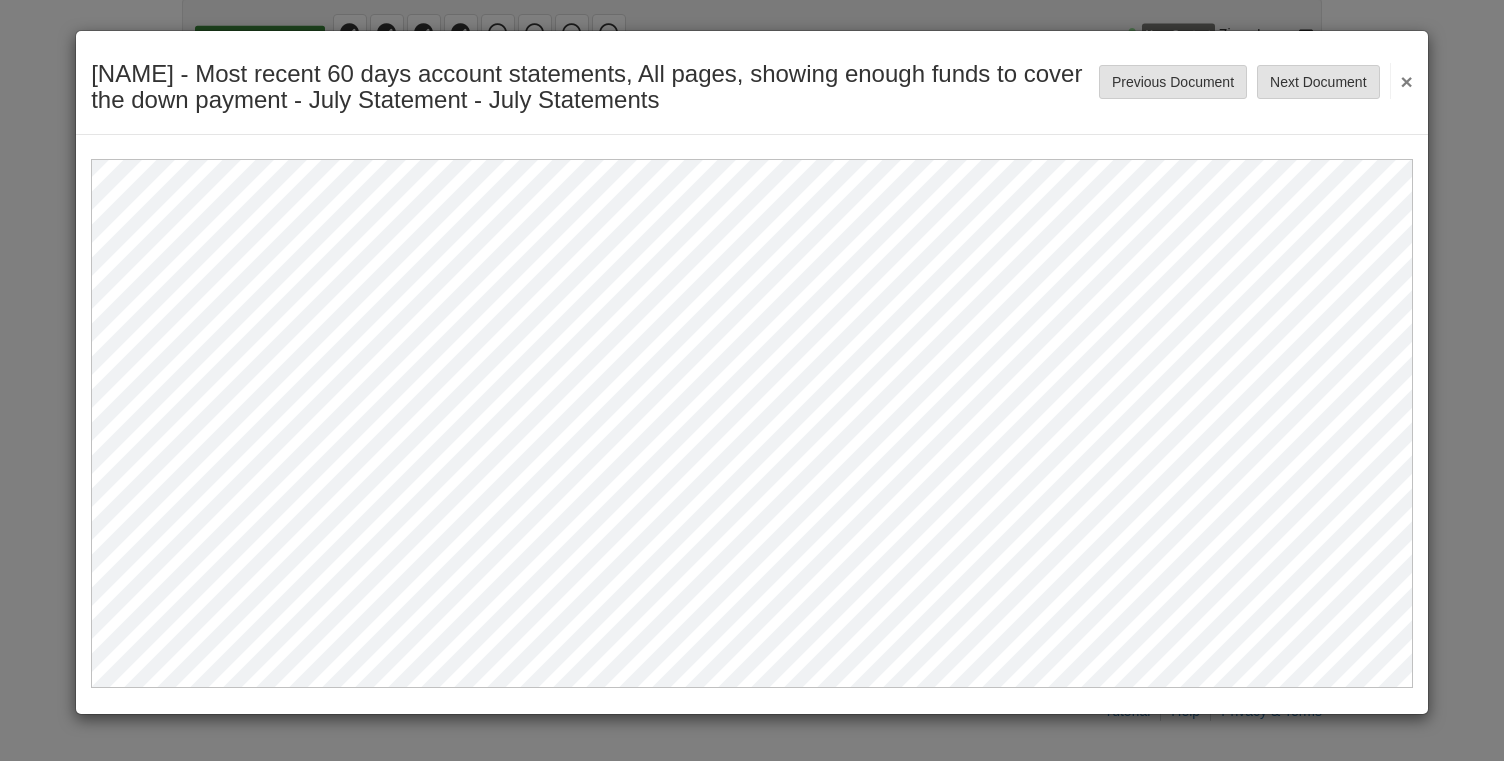 scroll, scrollTop: 0, scrollLeft: 0, axis: both 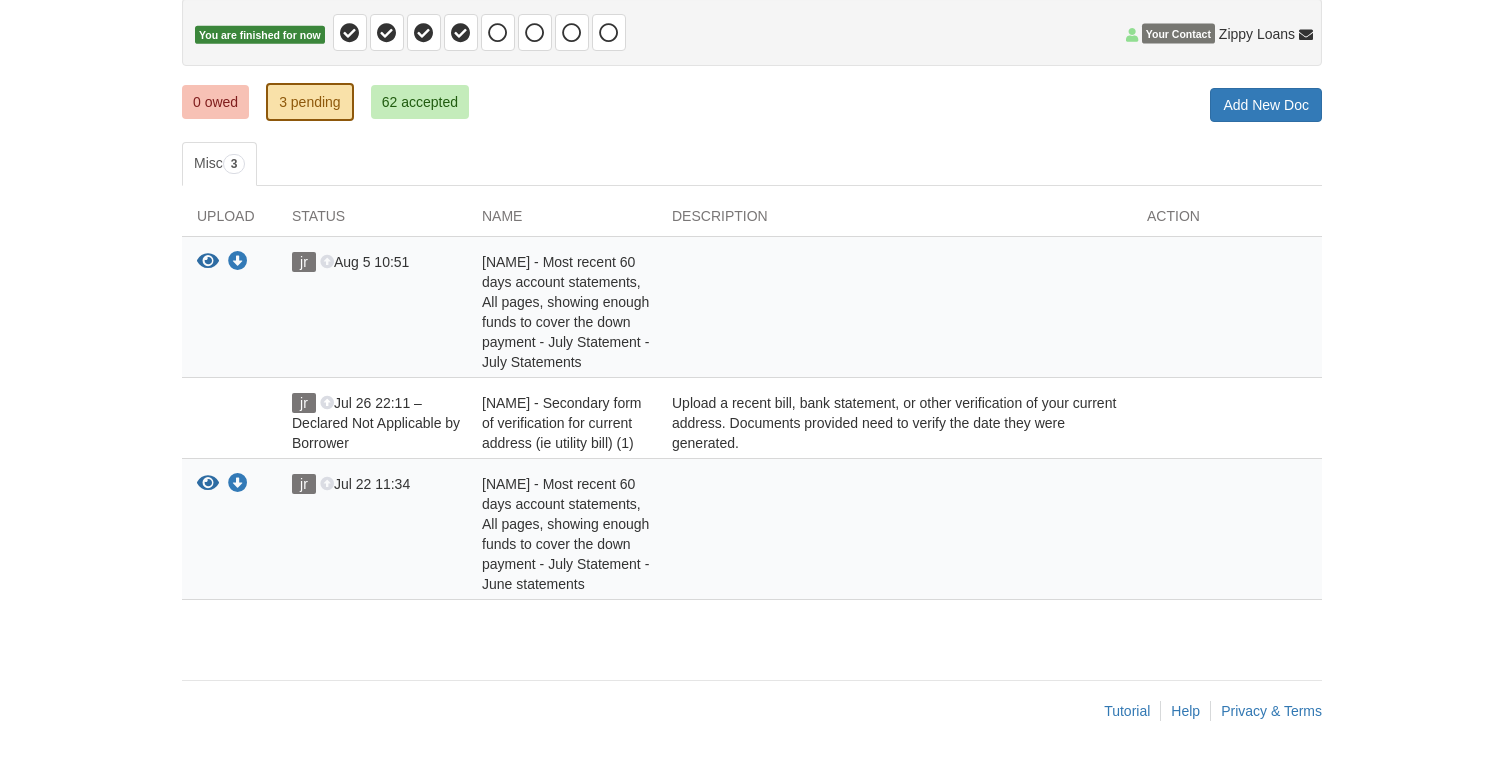 click on "0 owed" at bounding box center [215, 102] 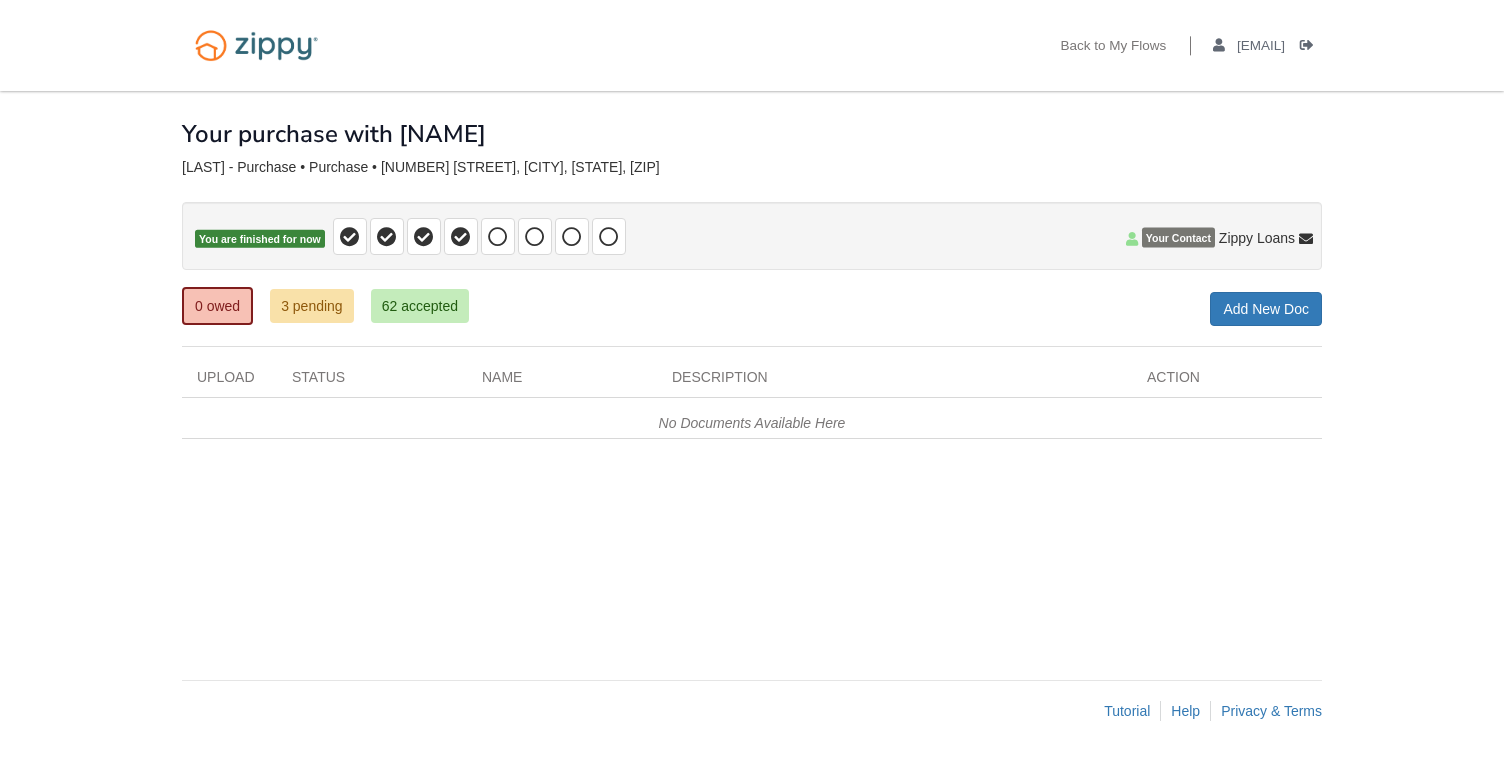 scroll, scrollTop: 0, scrollLeft: 0, axis: both 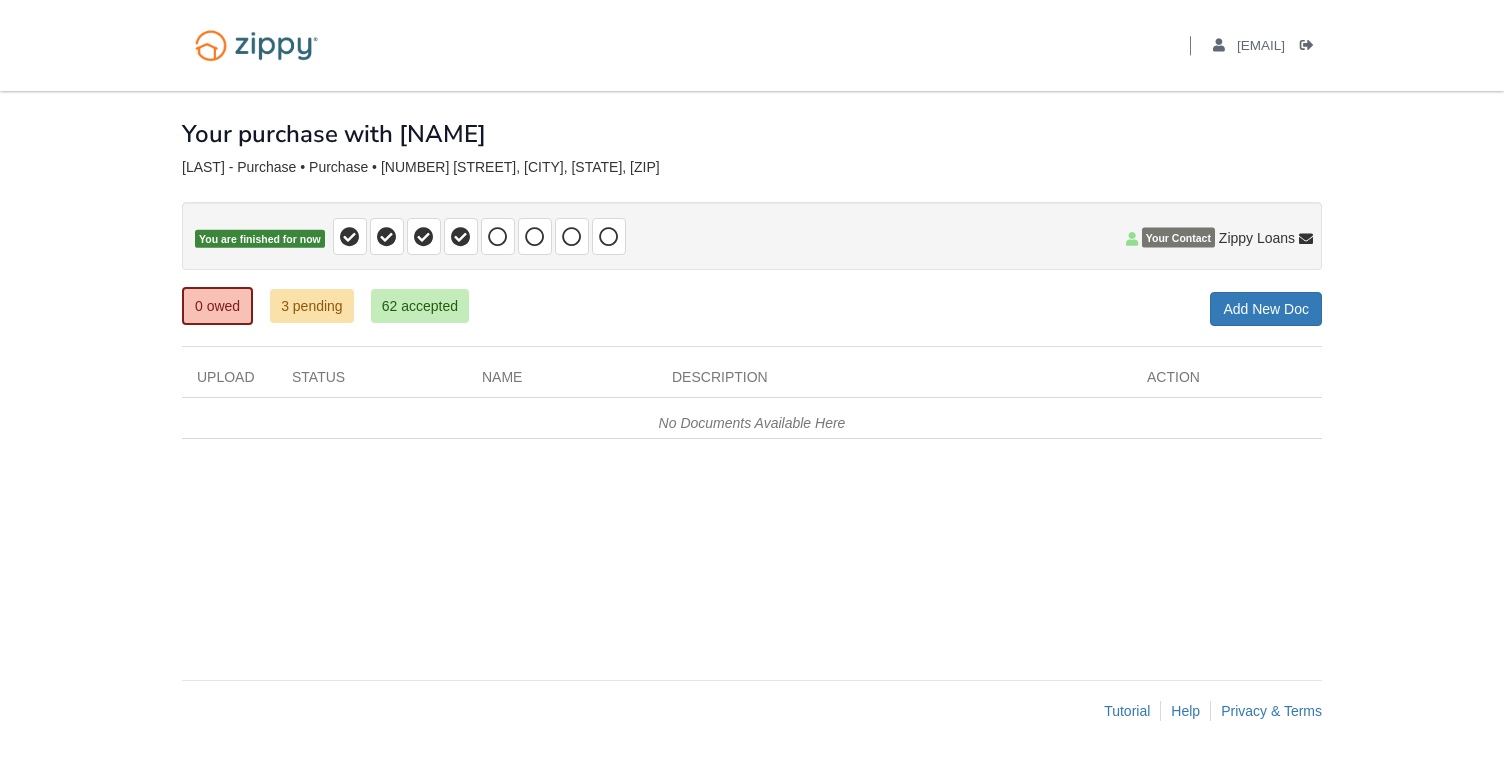 click on "3 pending" at bounding box center (312, 306) 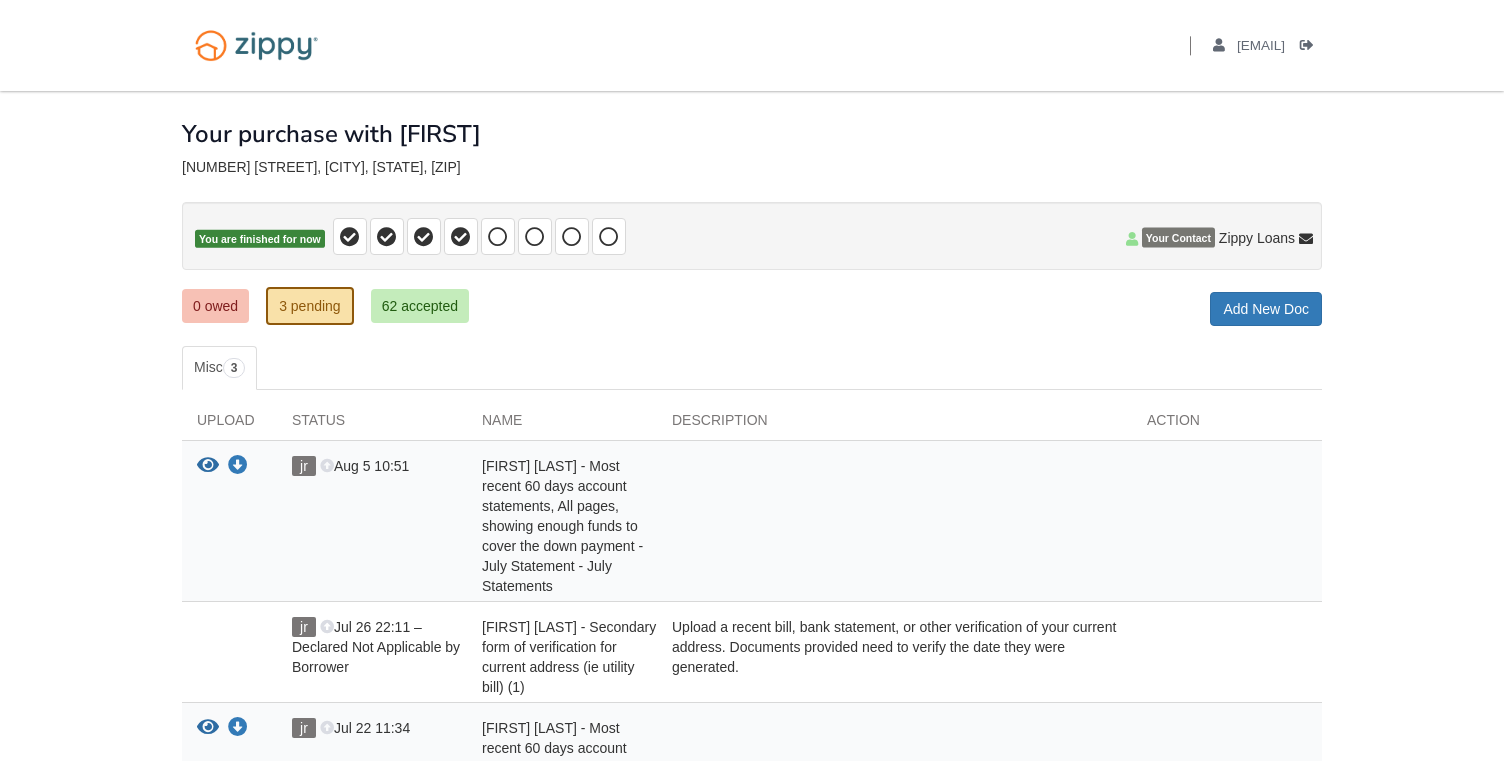 scroll, scrollTop: 0, scrollLeft: 0, axis: both 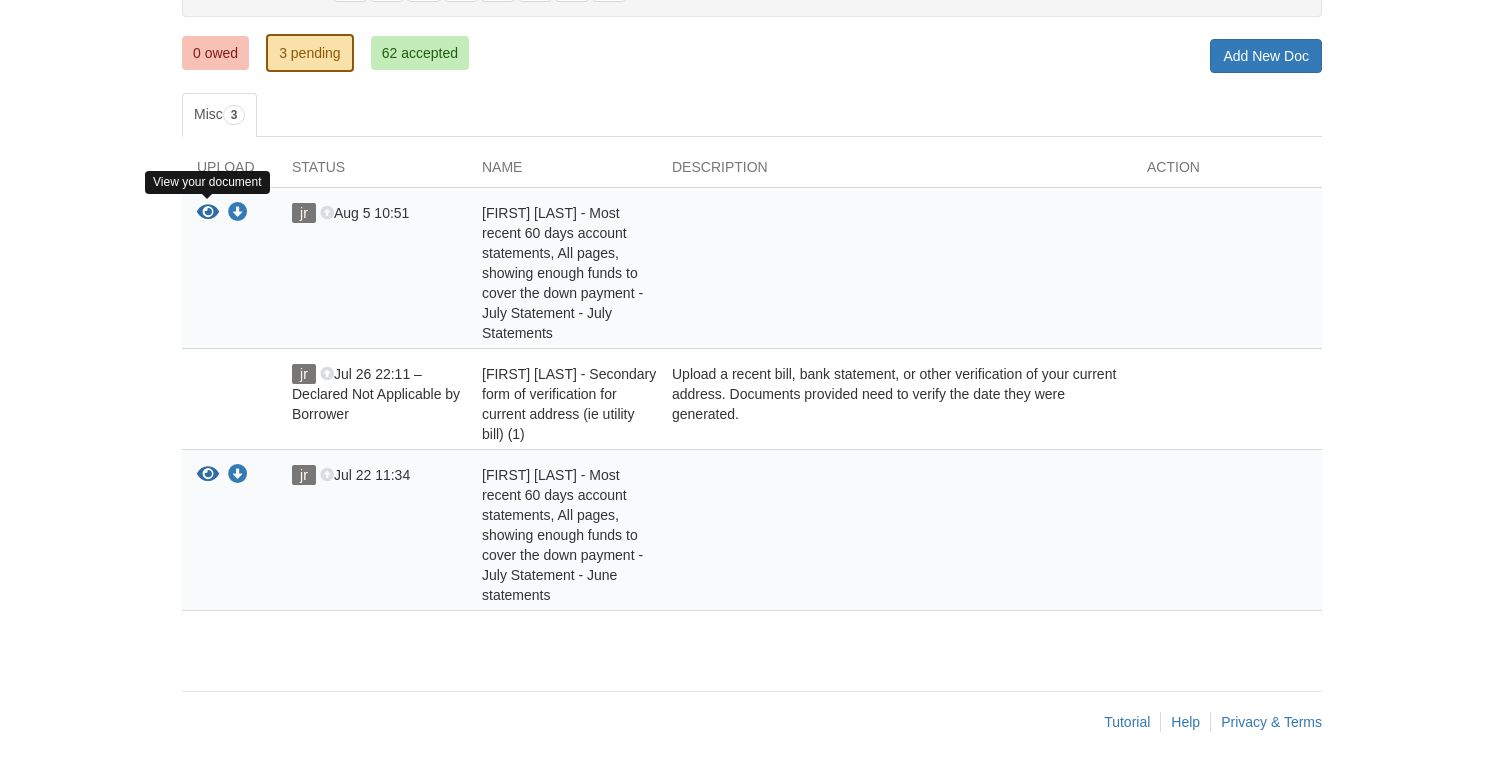 click at bounding box center (208, 213) 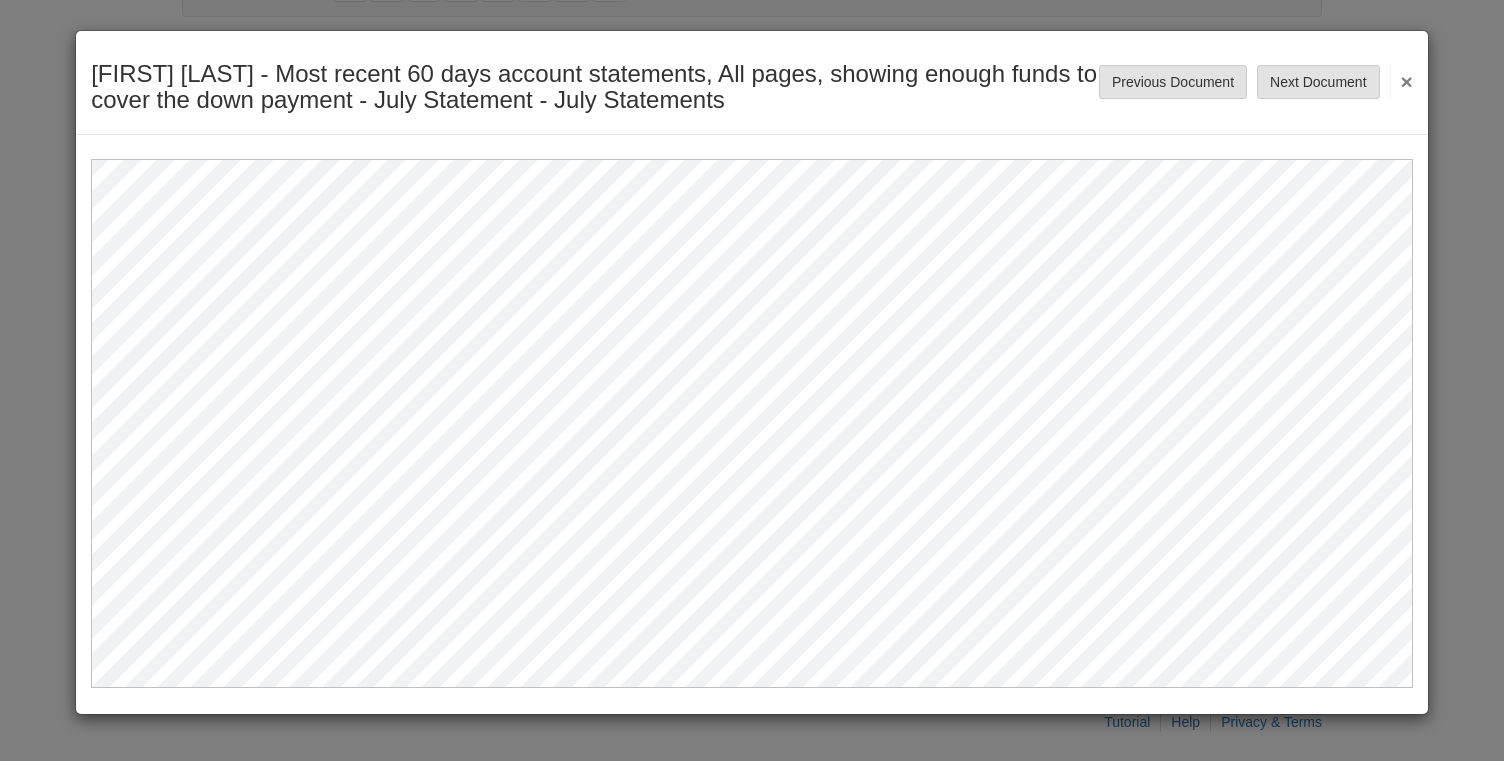 scroll, scrollTop: 0, scrollLeft: 0, axis: both 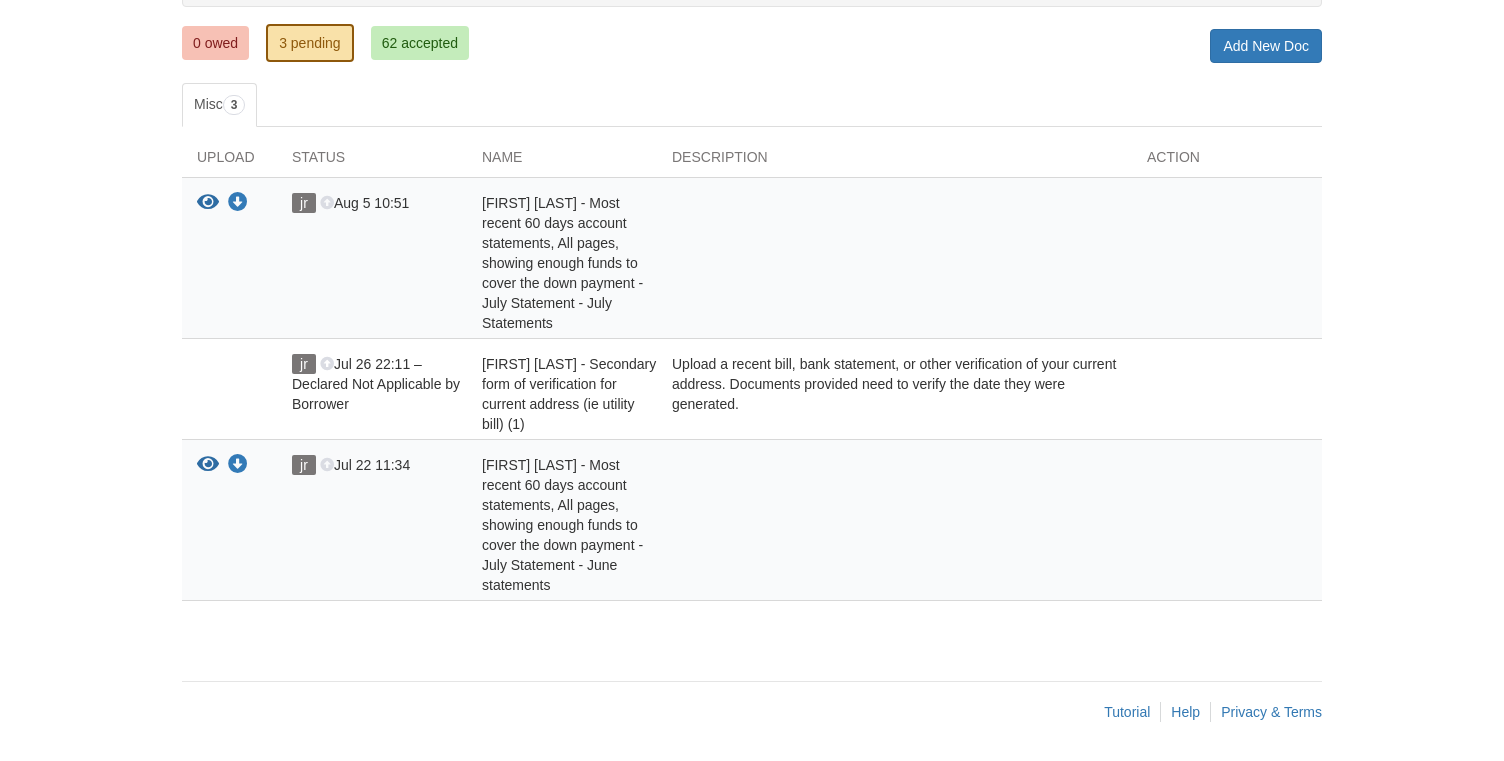 click on "0 owed" at bounding box center (215, 43) 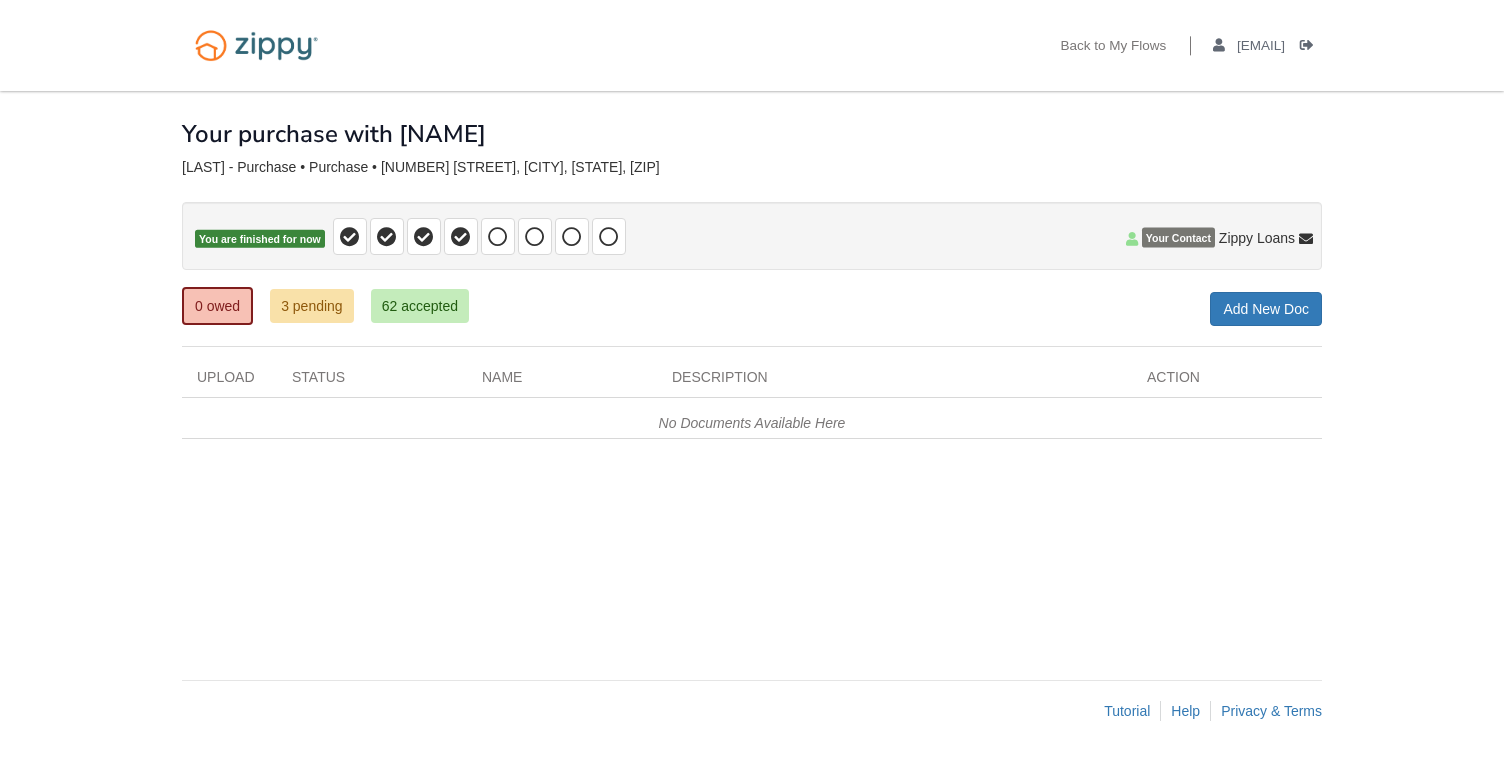 scroll, scrollTop: 0, scrollLeft: 0, axis: both 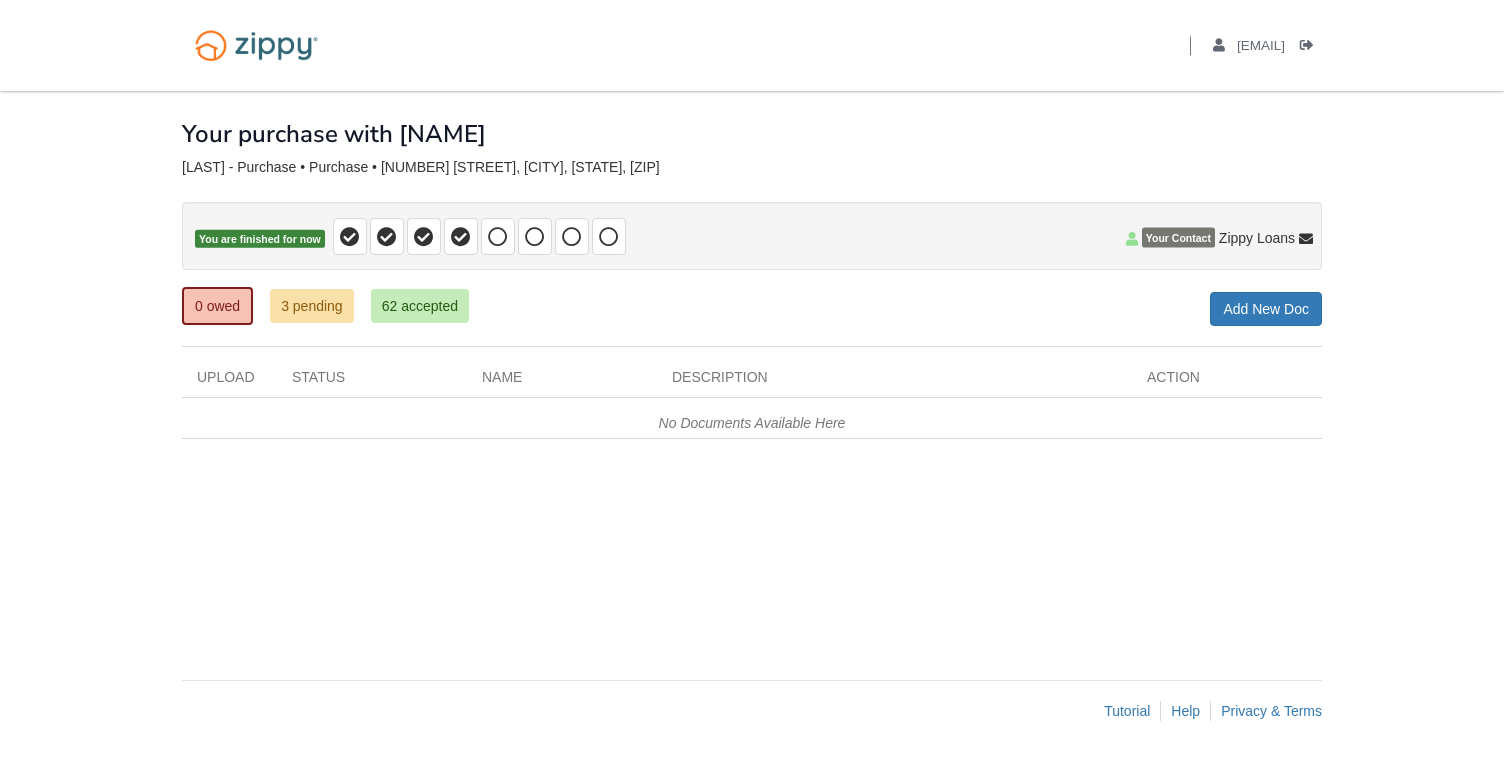 click on "3 pending" at bounding box center [312, 306] 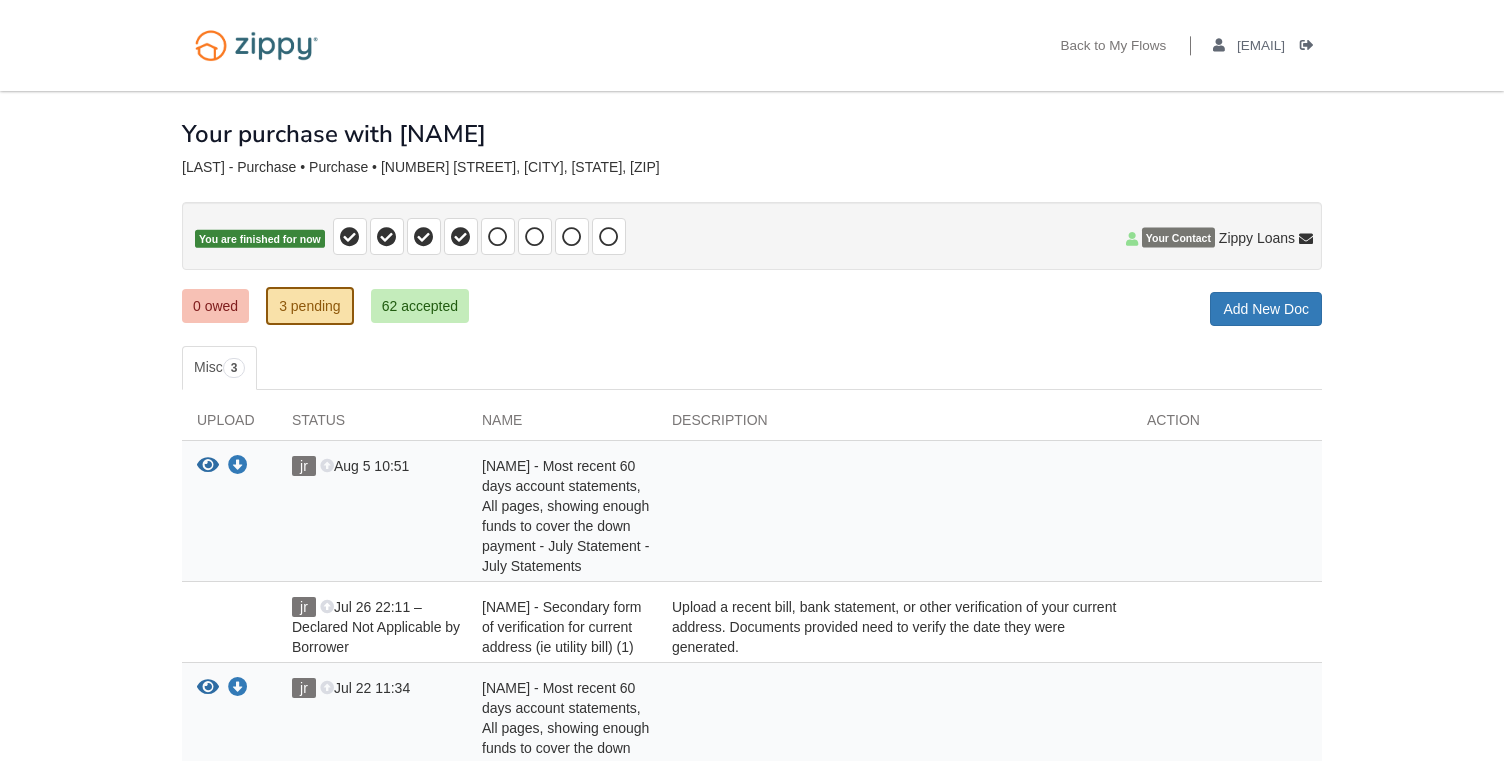 scroll, scrollTop: 0, scrollLeft: 0, axis: both 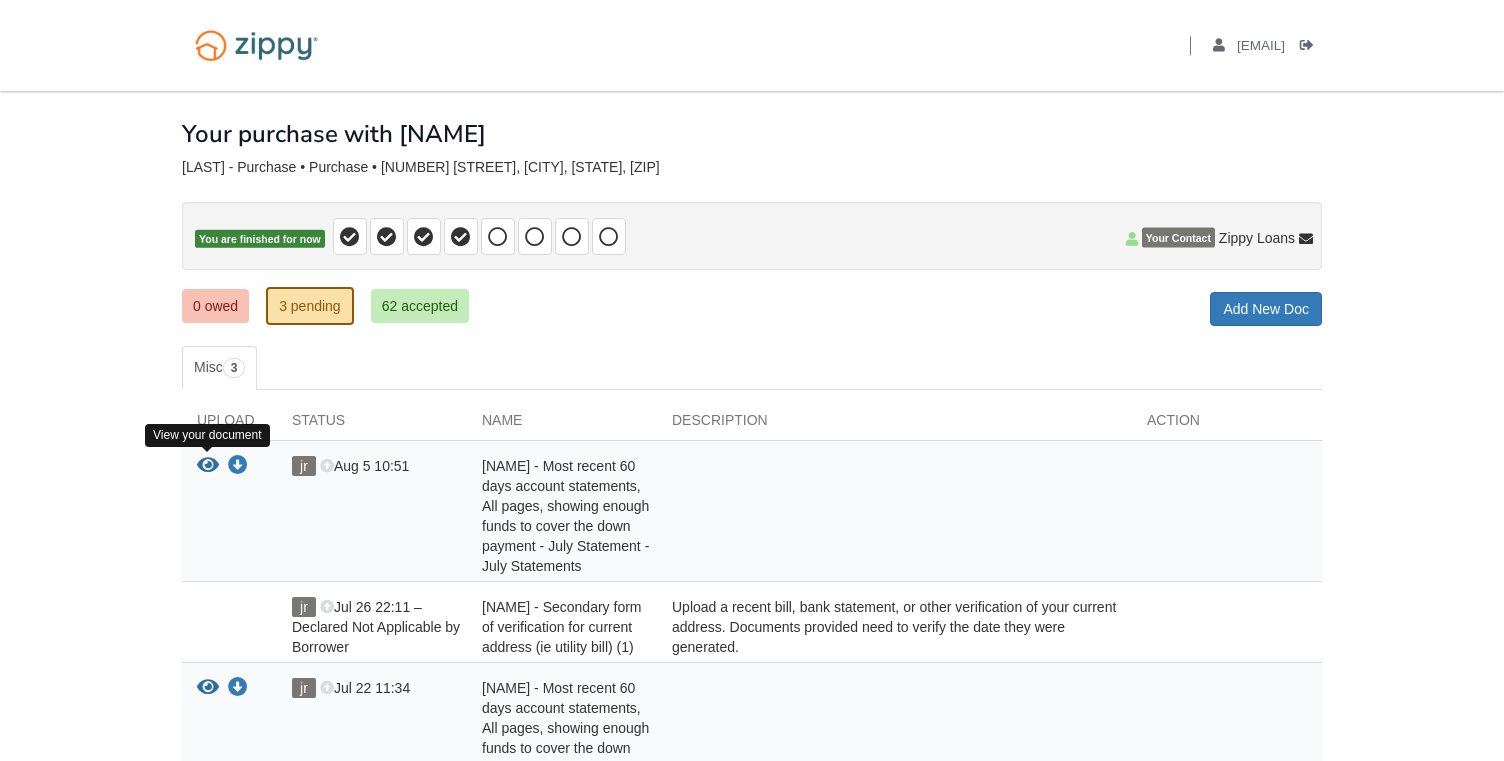 click at bounding box center [208, 466] 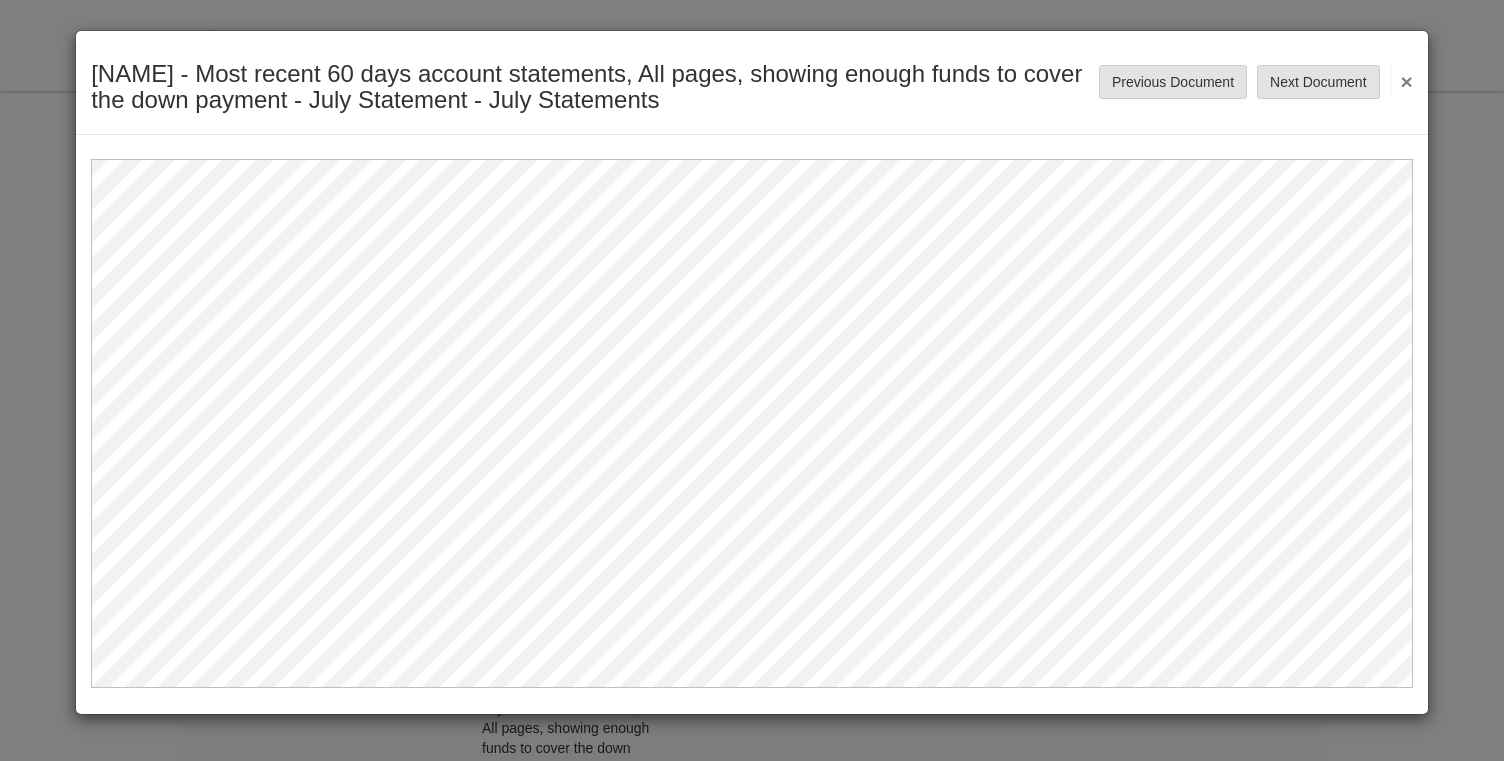 scroll, scrollTop: 0, scrollLeft: 0, axis: both 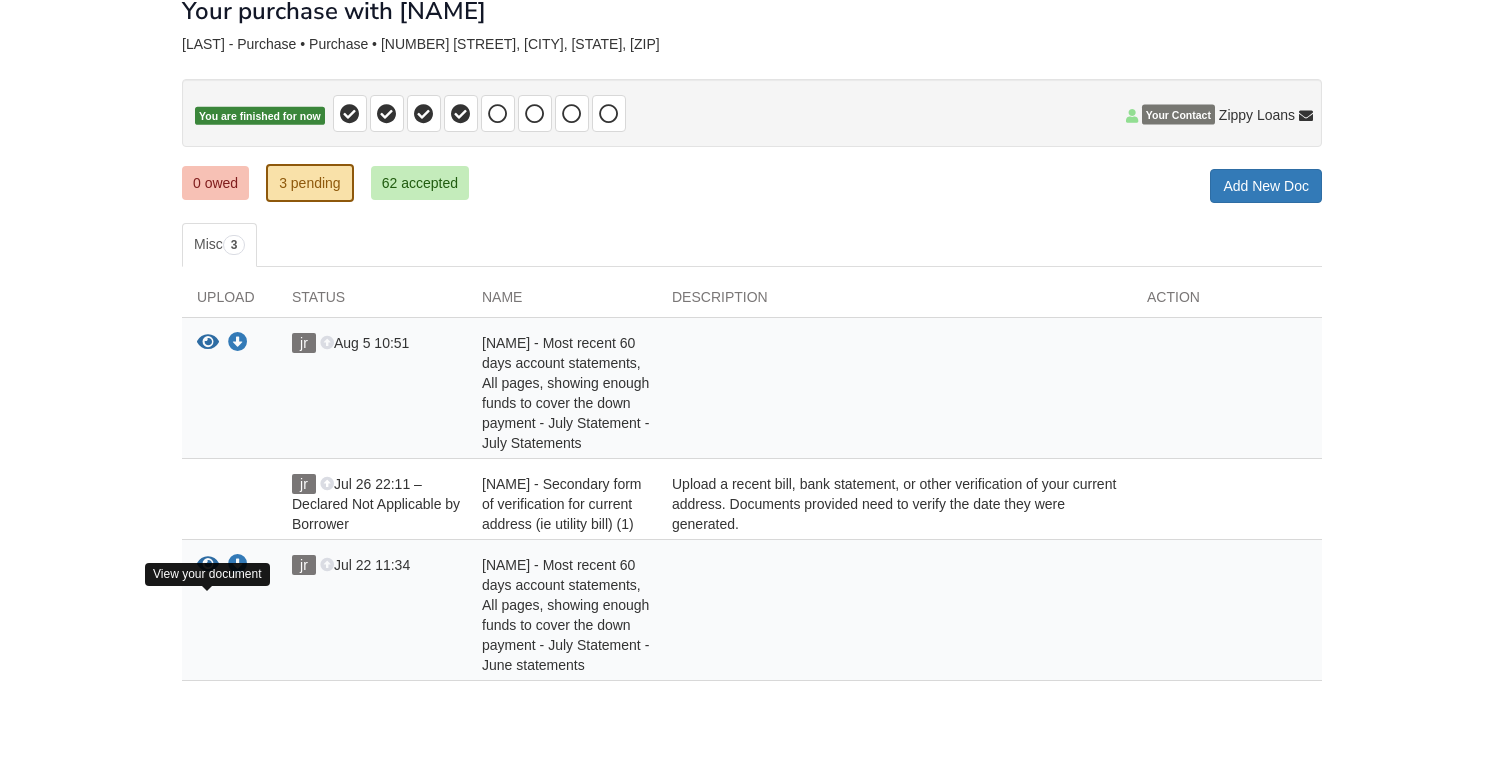 click at bounding box center [208, 565] 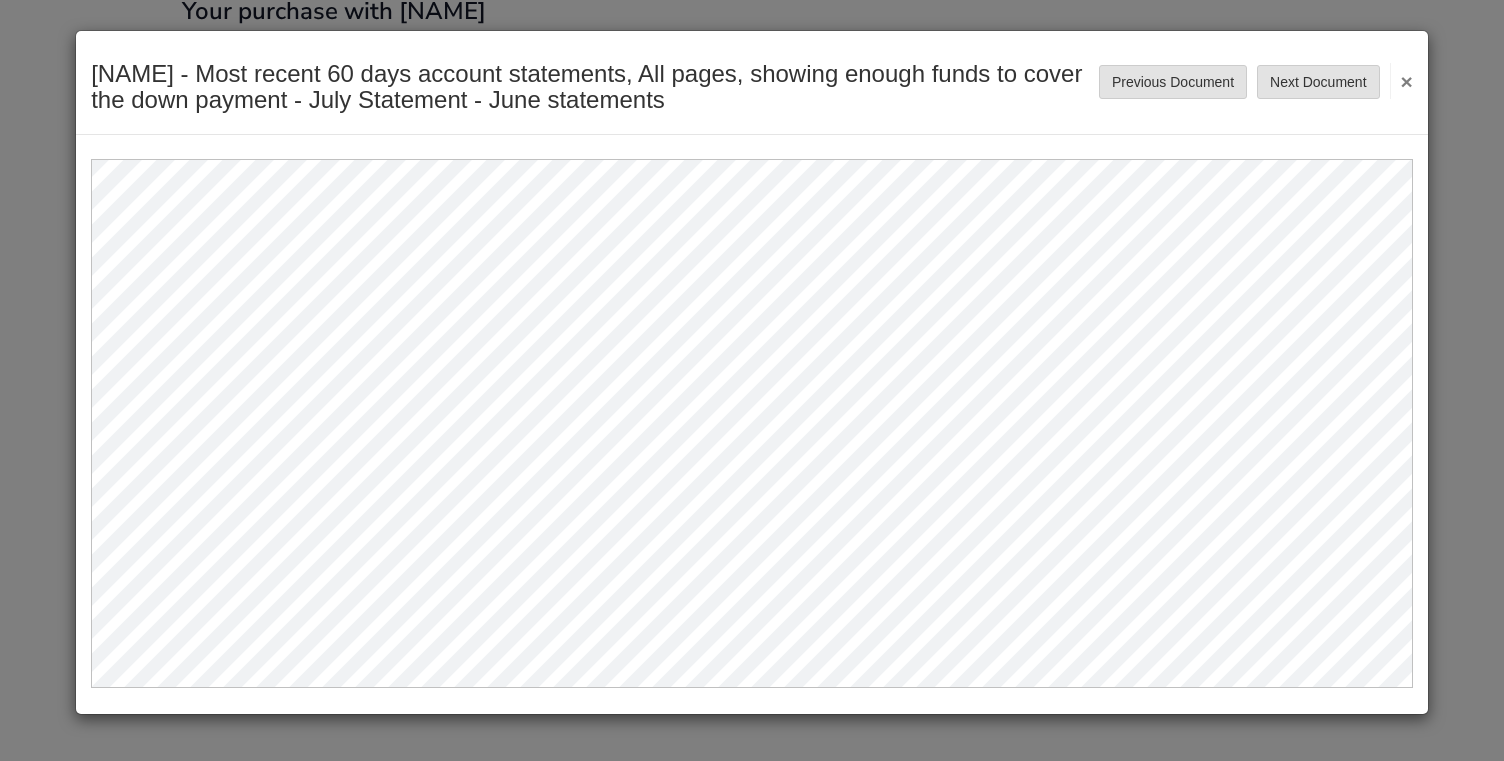 scroll, scrollTop: 0, scrollLeft: 0, axis: both 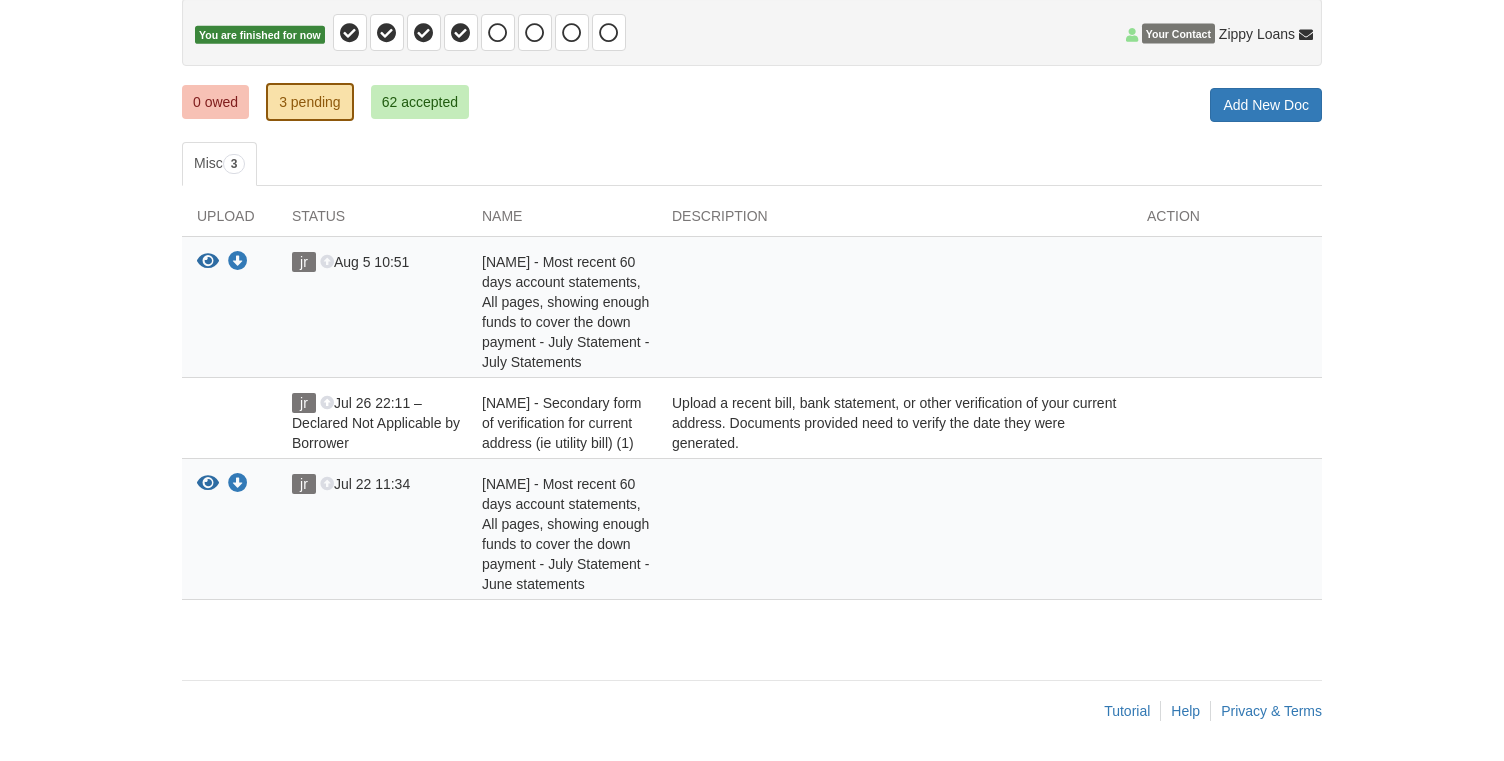 click on "62 accepted" at bounding box center [420, 102] 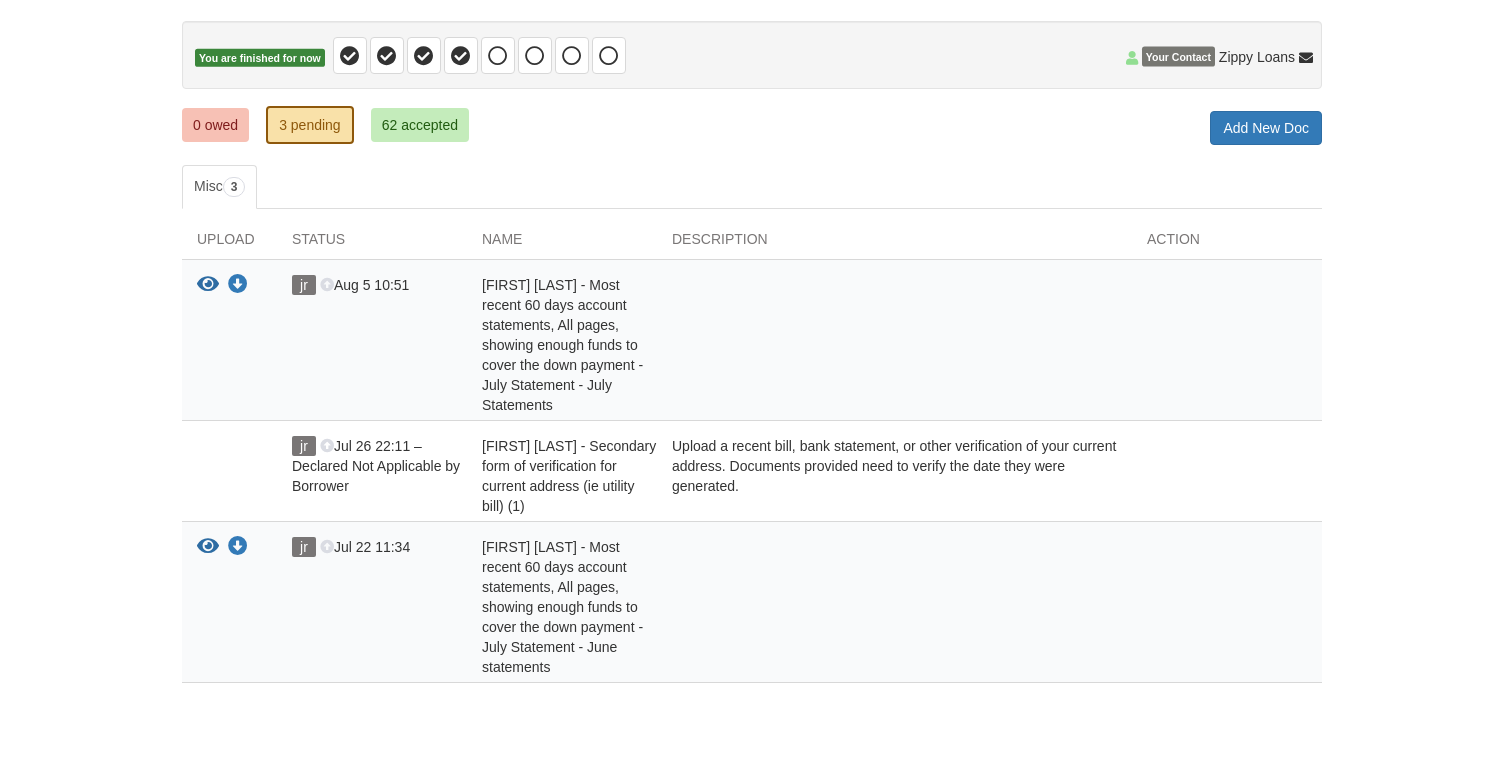 scroll, scrollTop: 195, scrollLeft: 0, axis: vertical 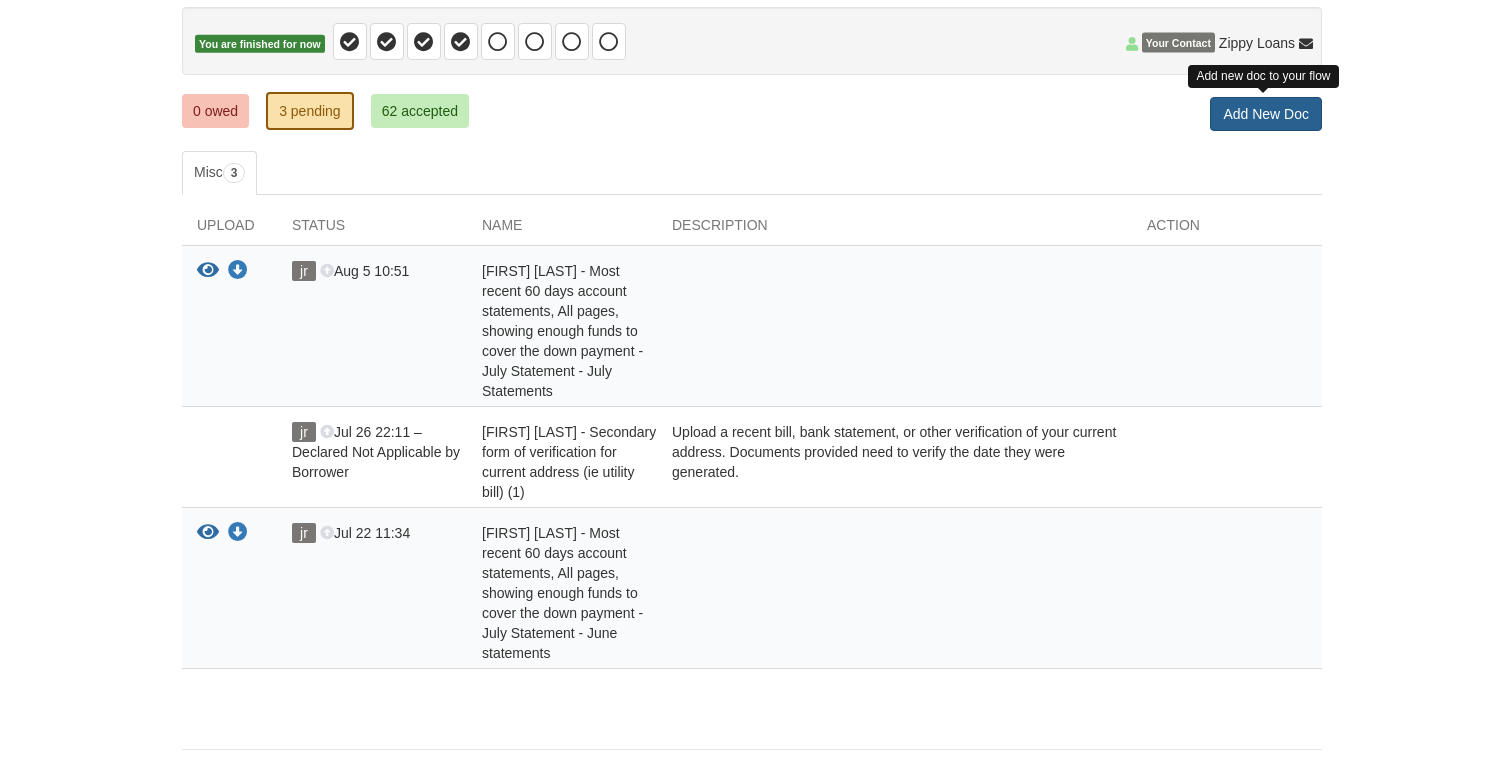 click on "Add New Doc" at bounding box center (1266, 114) 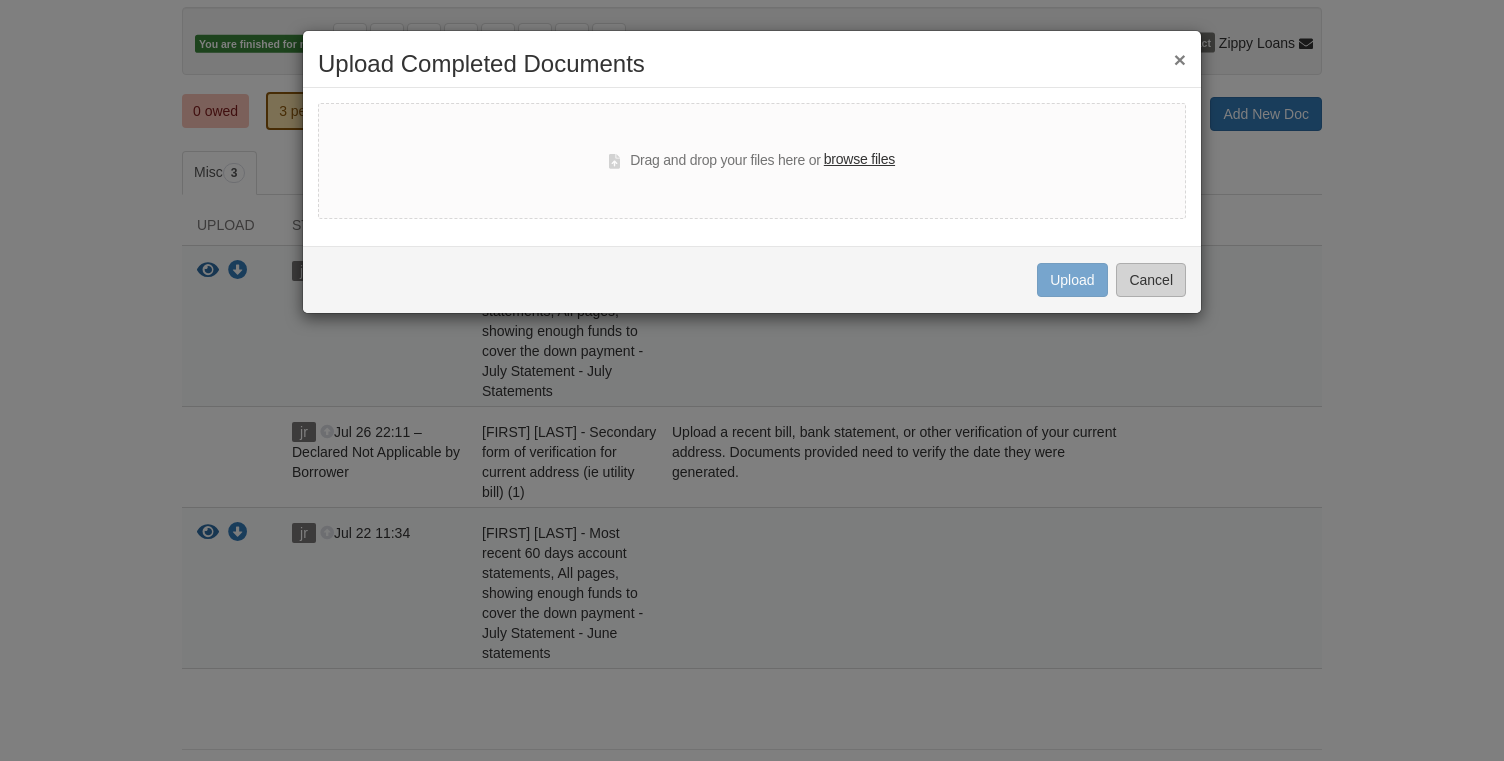 click on "Cancel" at bounding box center [1151, 280] 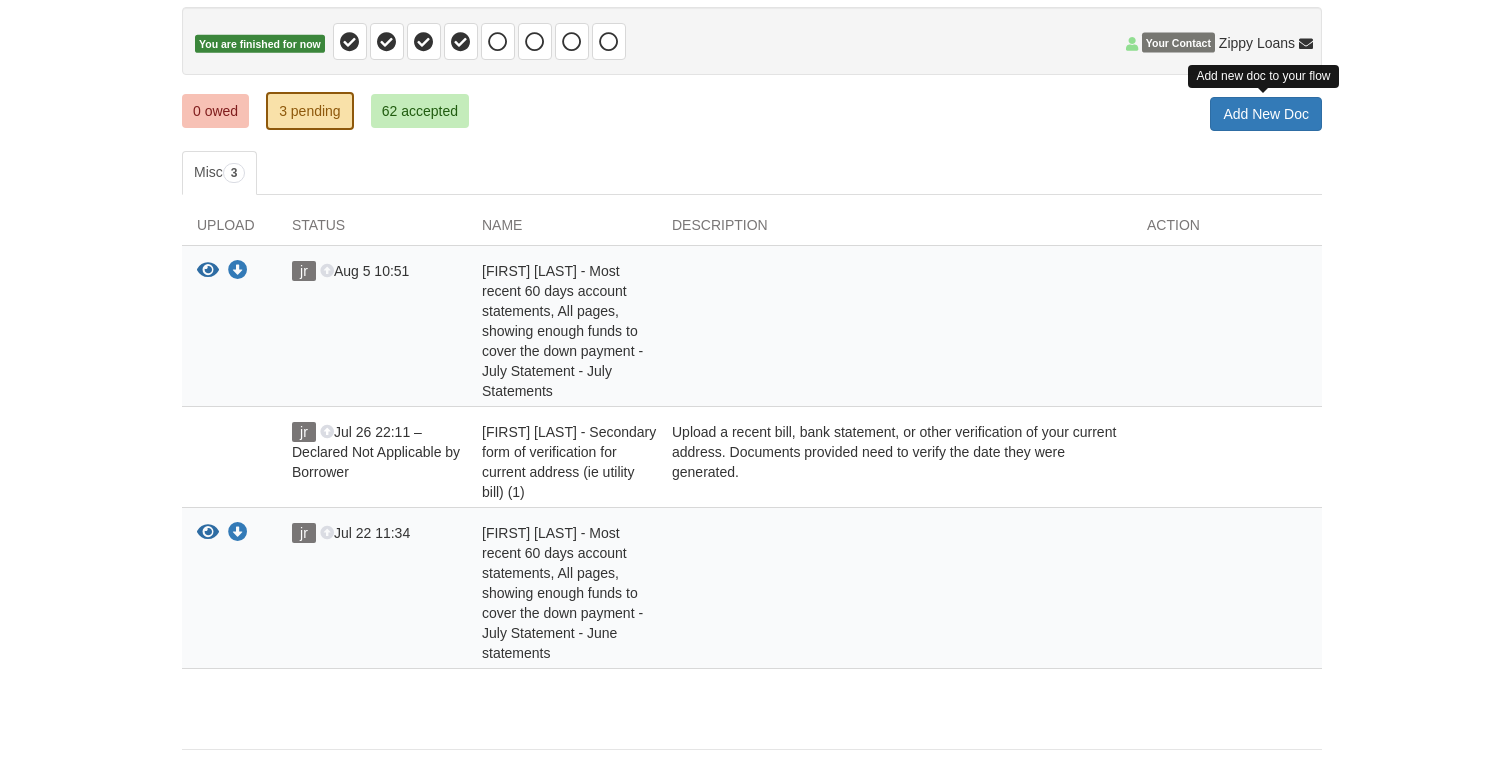 click on "Back to My Flows
josessj100@gmail.com Logout" at bounding box center (752, 317) 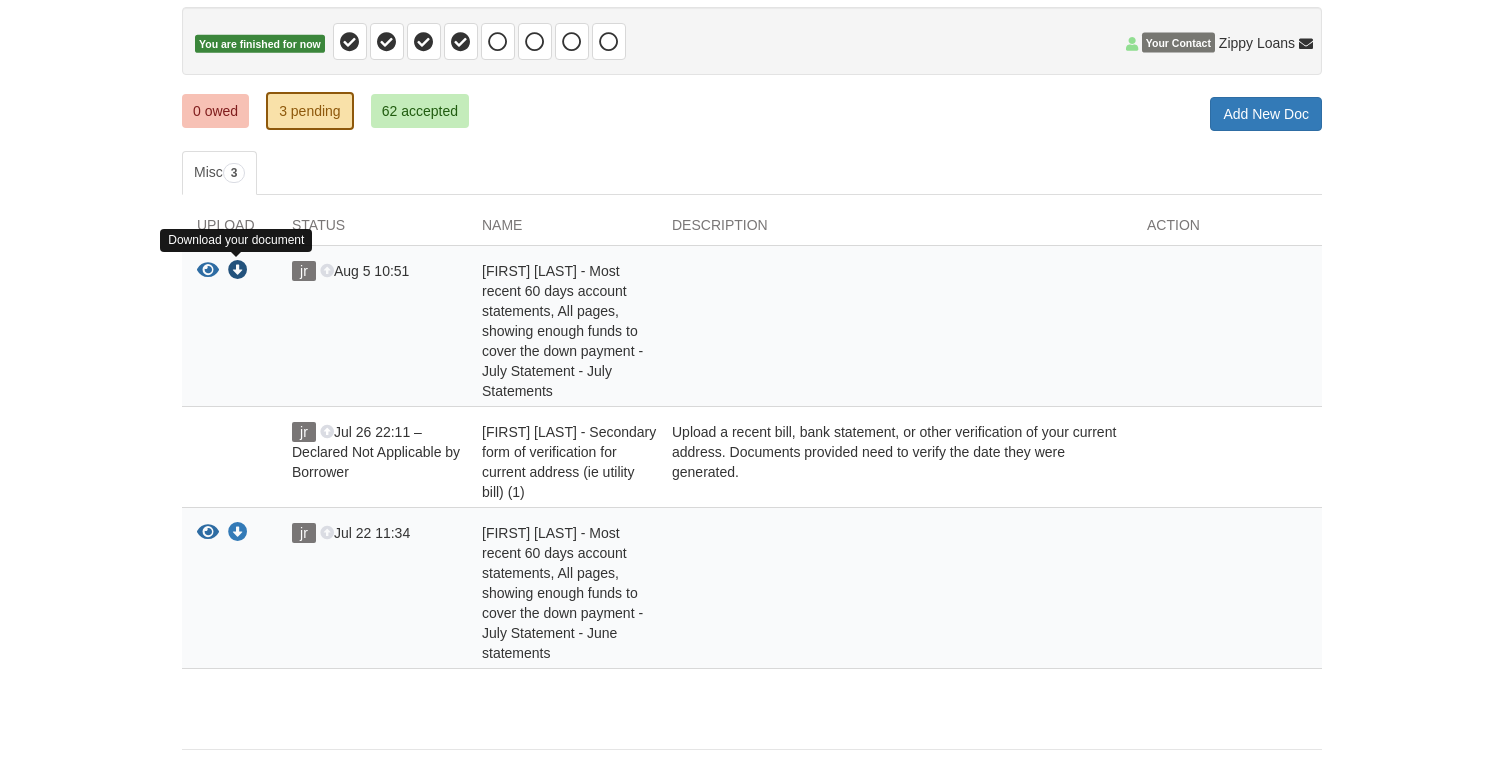 click at bounding box center [238, 271] 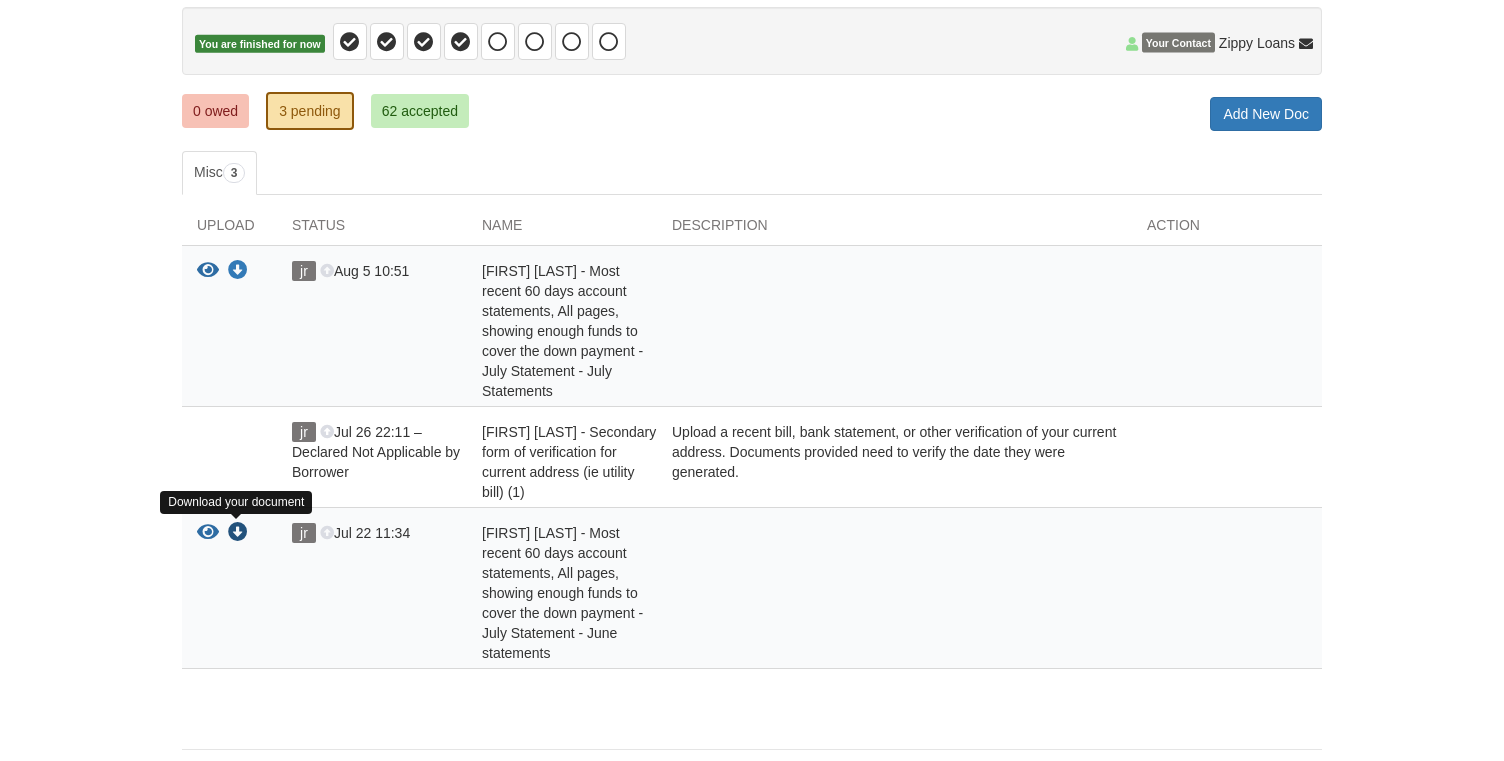 click at bounding box center (238, 533) 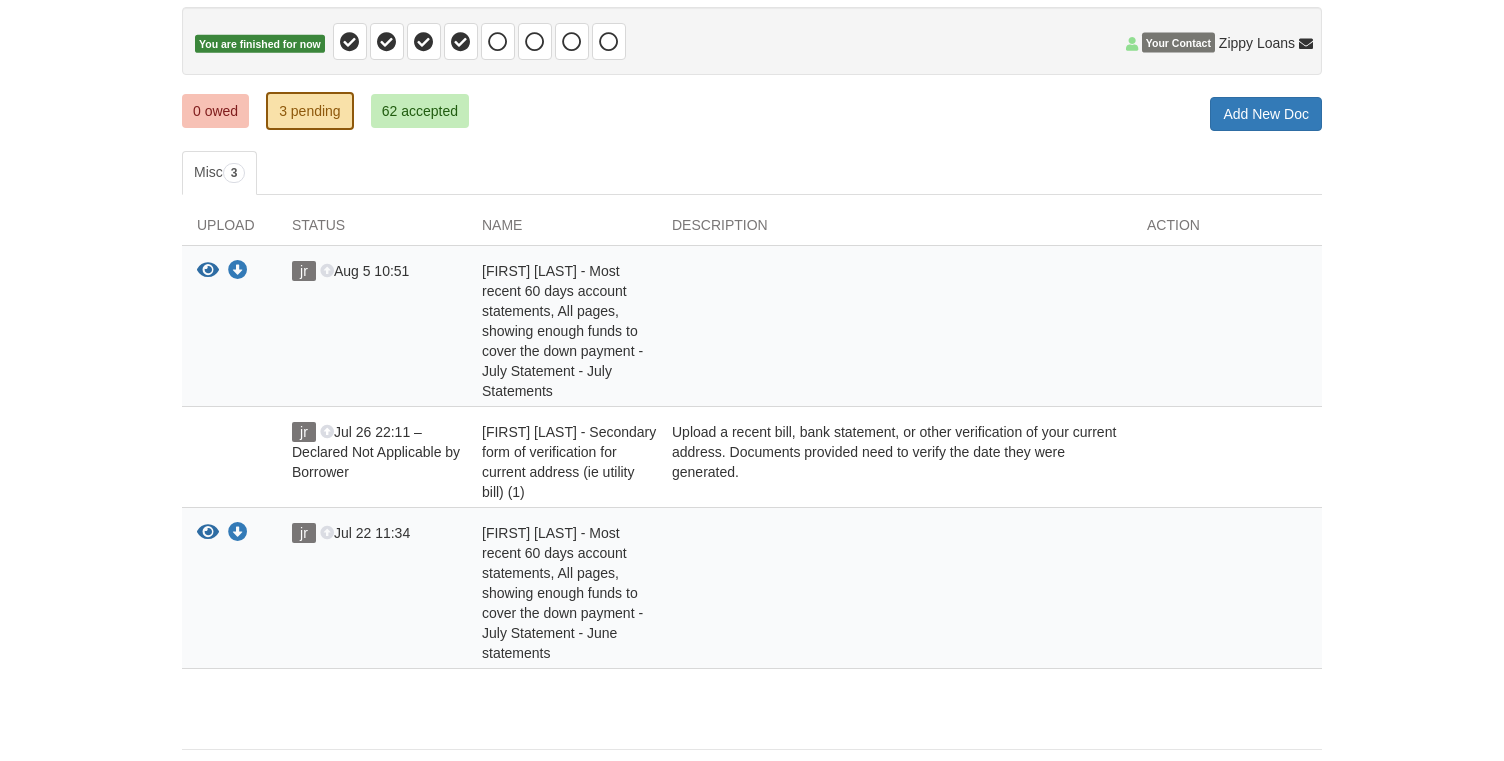 click on "0 owed" at bounding box center (215, 111) 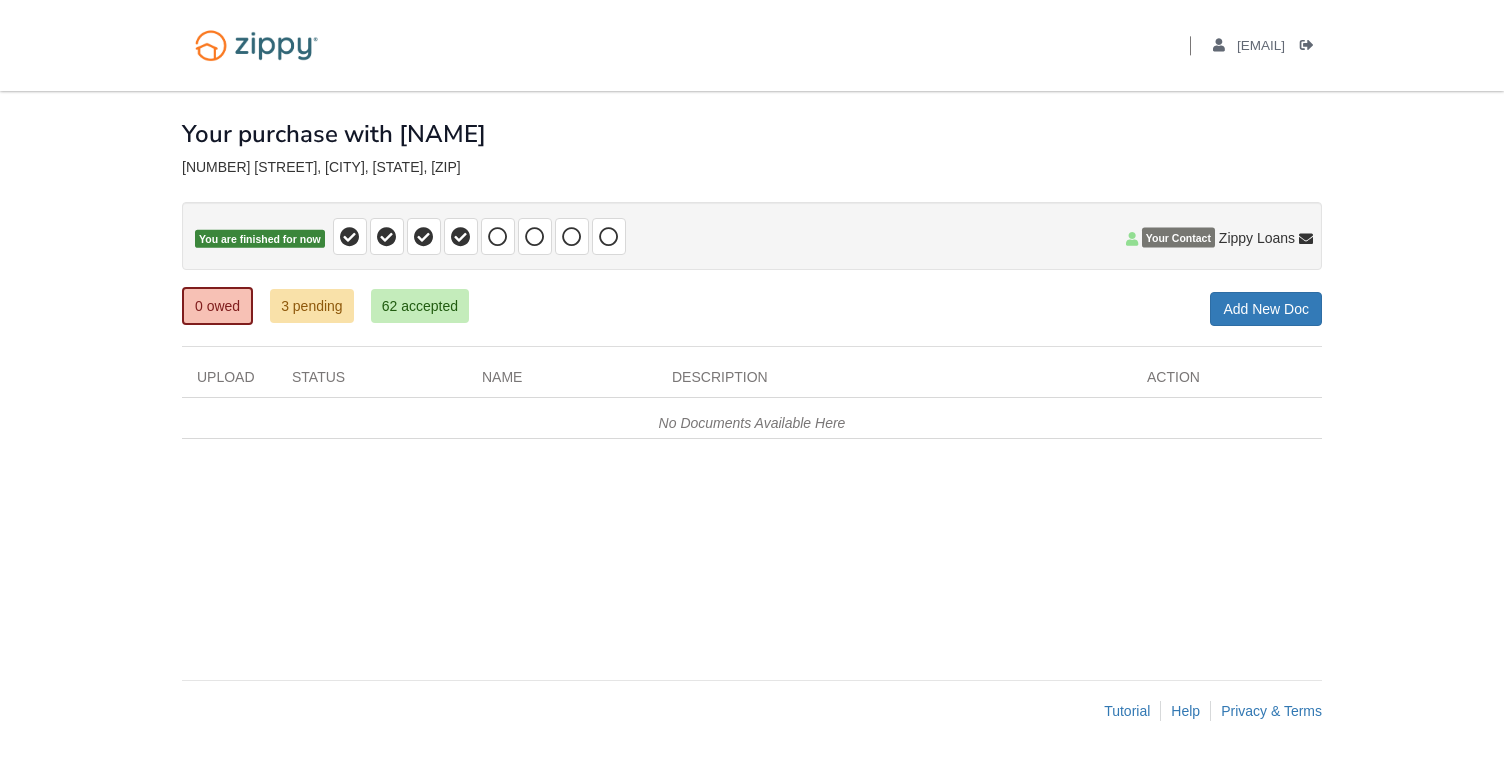 scroll, scrollTop: 0, scrollLeft: 0, axis: both 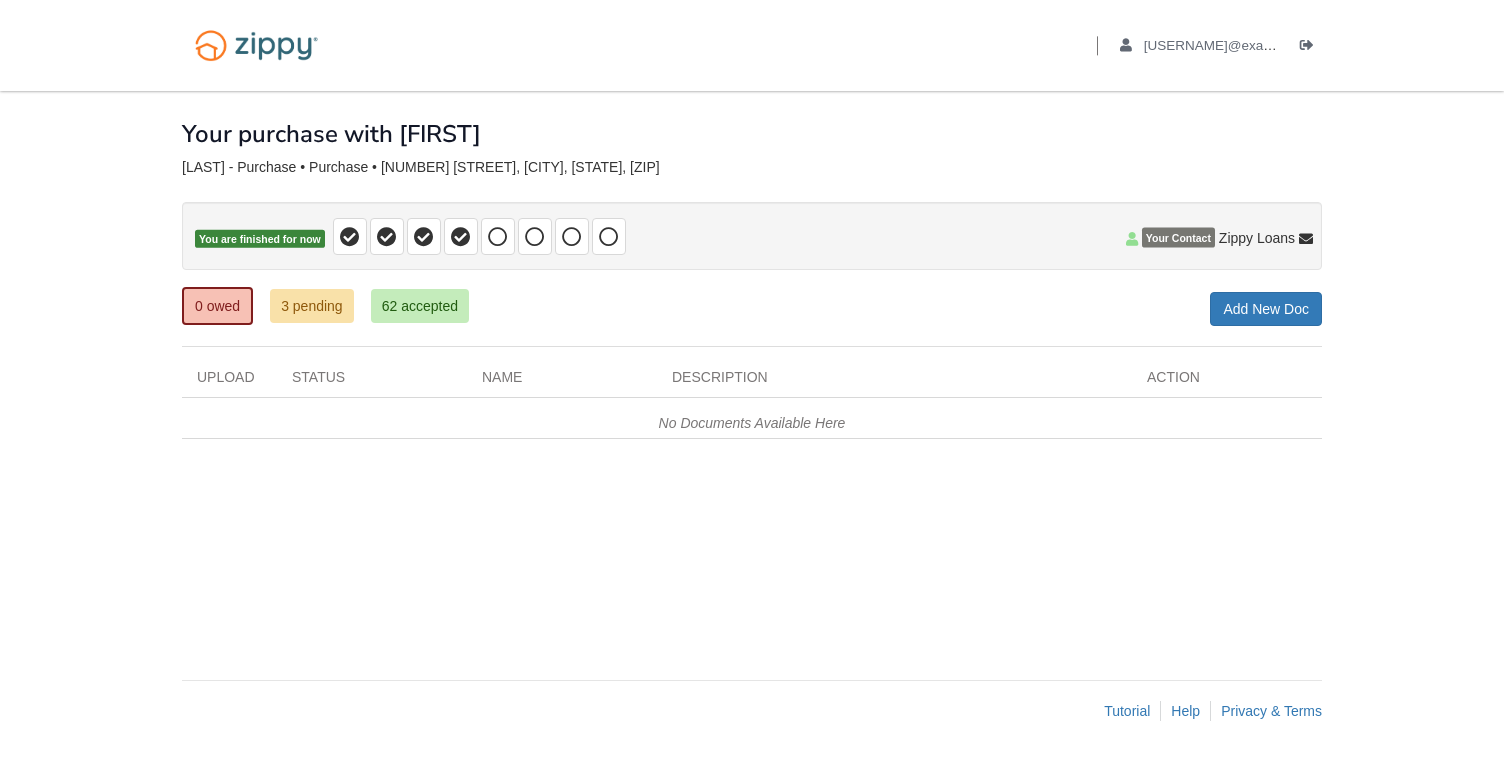 click on "3 pending" at bounding box center (312, 306) 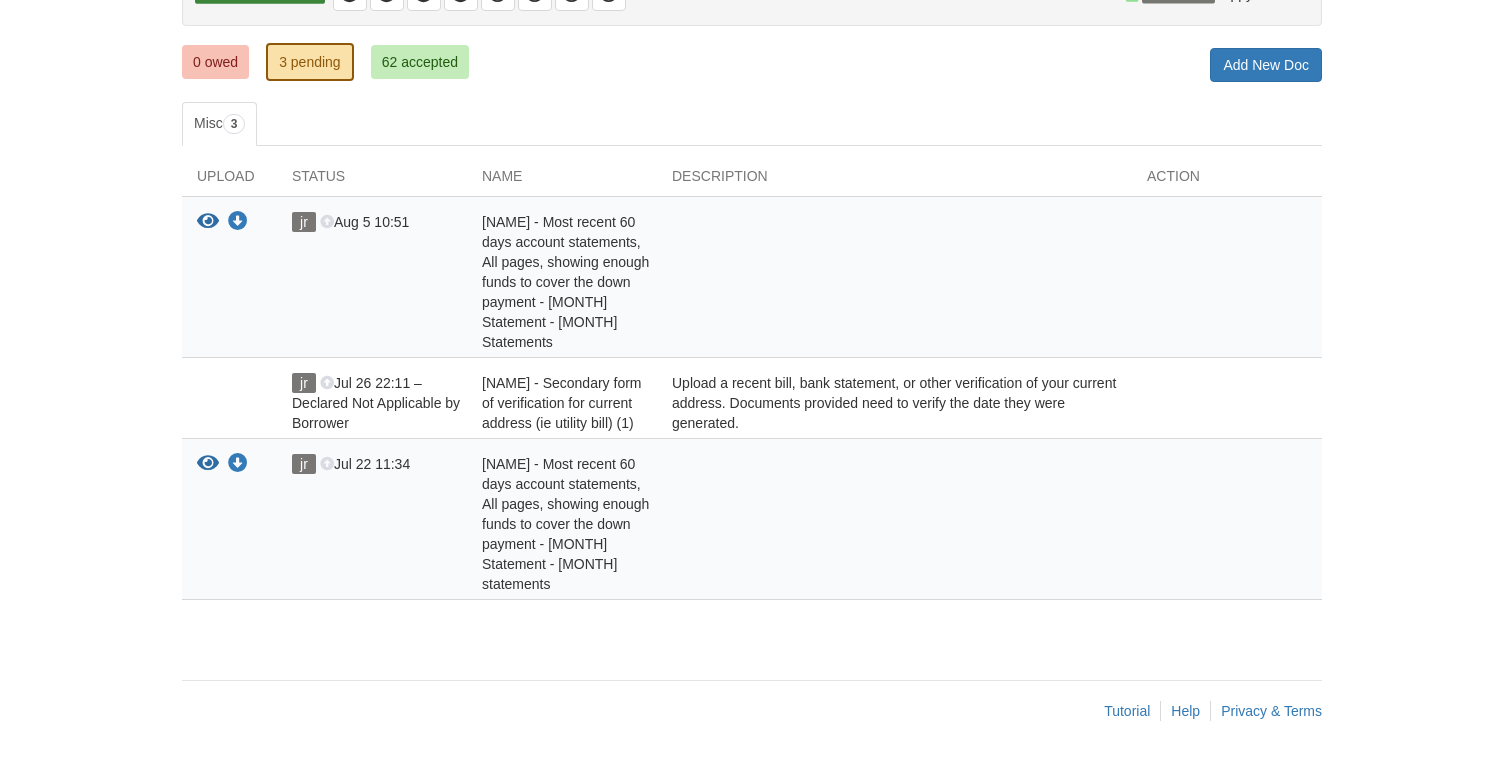 scroll, scrollTop: 256, scrollLeft: 0, axis: vertical 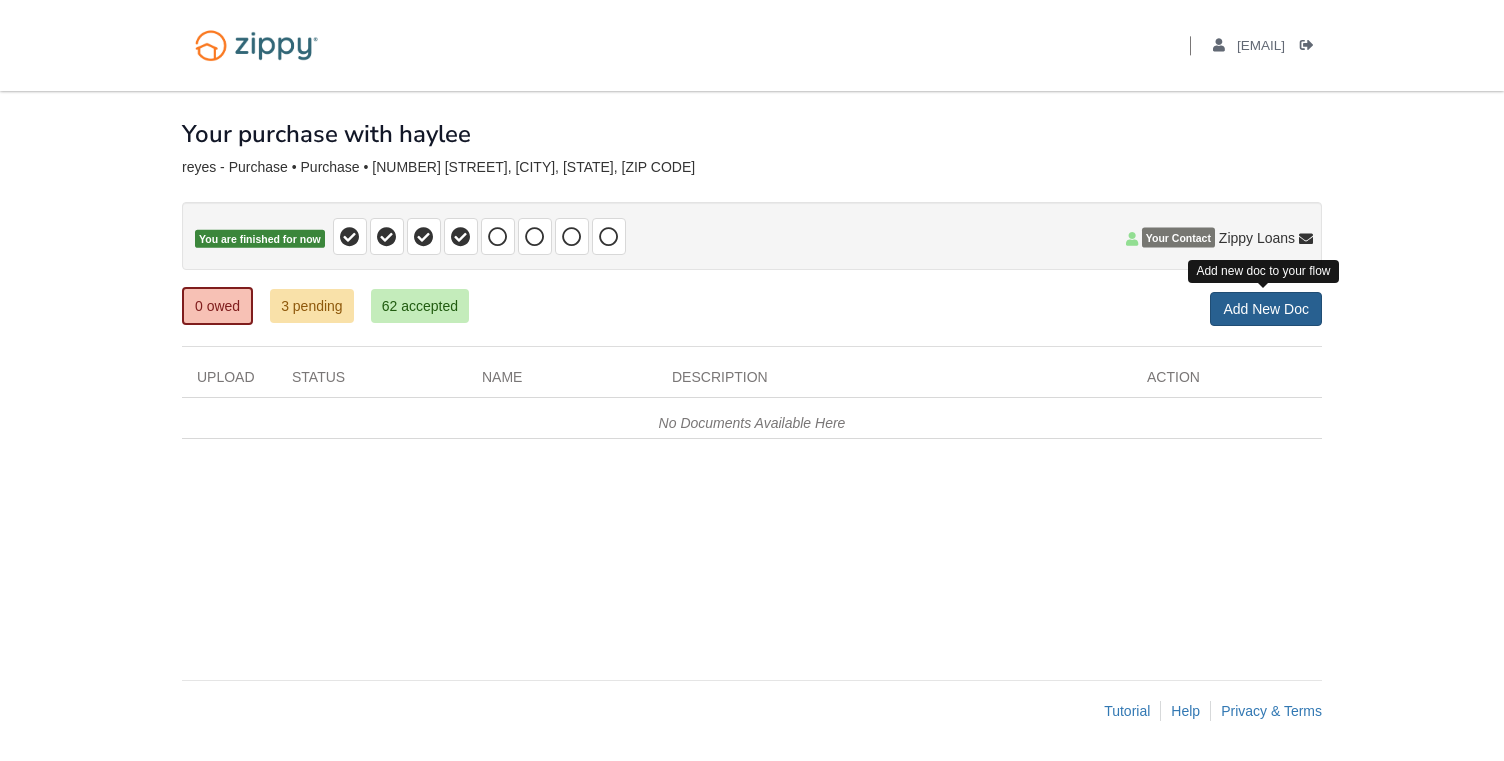 click on "Add New Doc" at bounding box center (1266, 309) 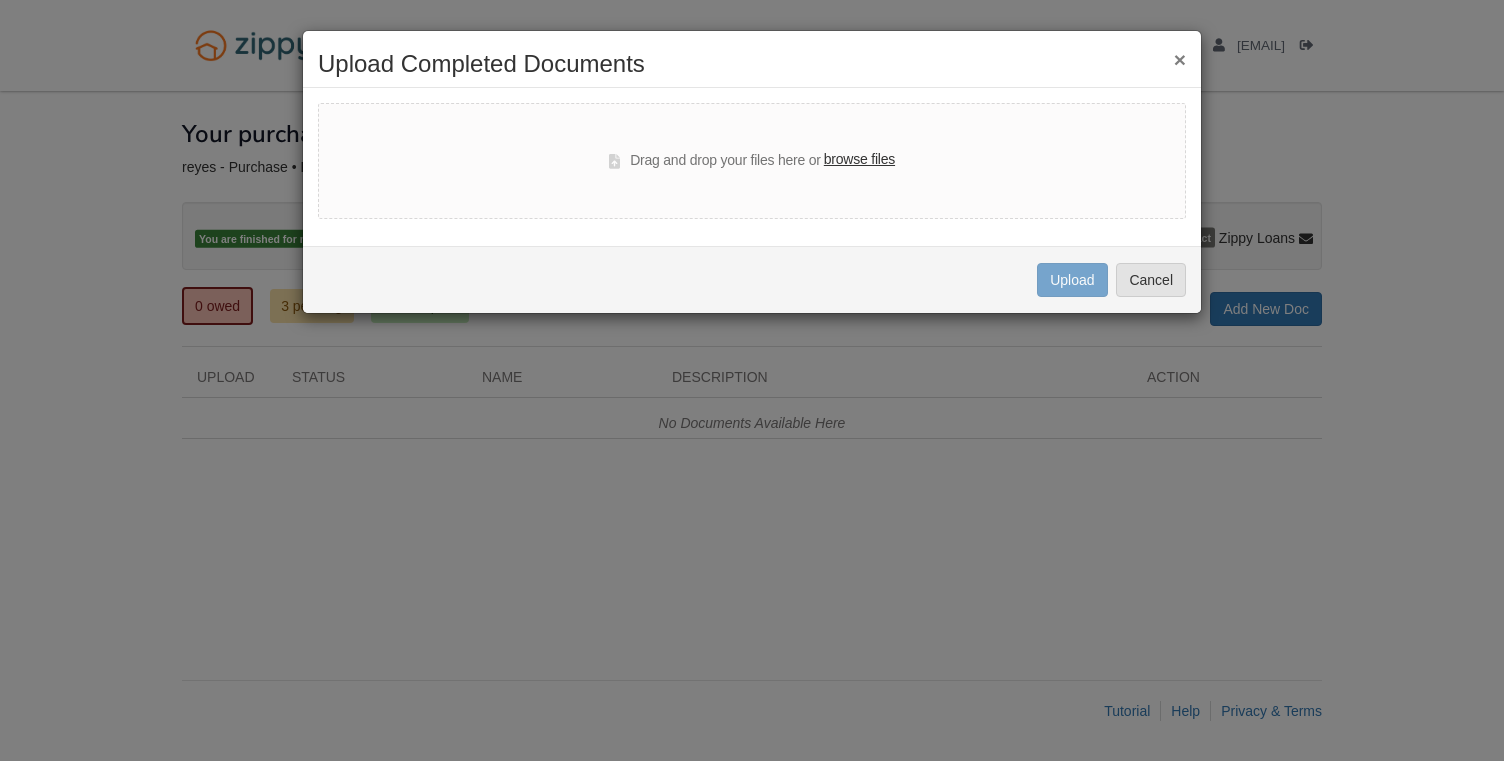 click on "browse files" at bounding box center (859, 160) 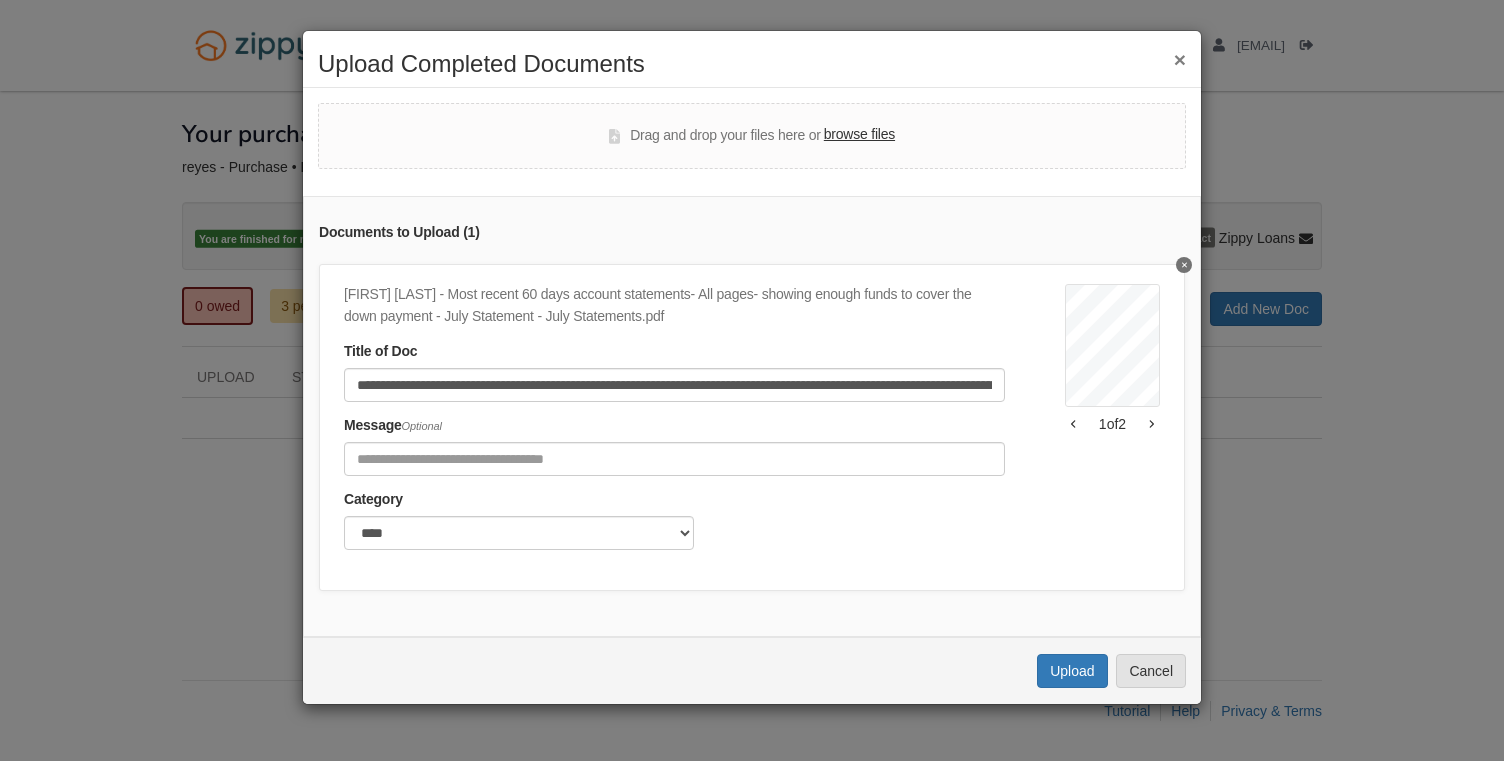 click on "browse files" at bounding box center [859, 135] 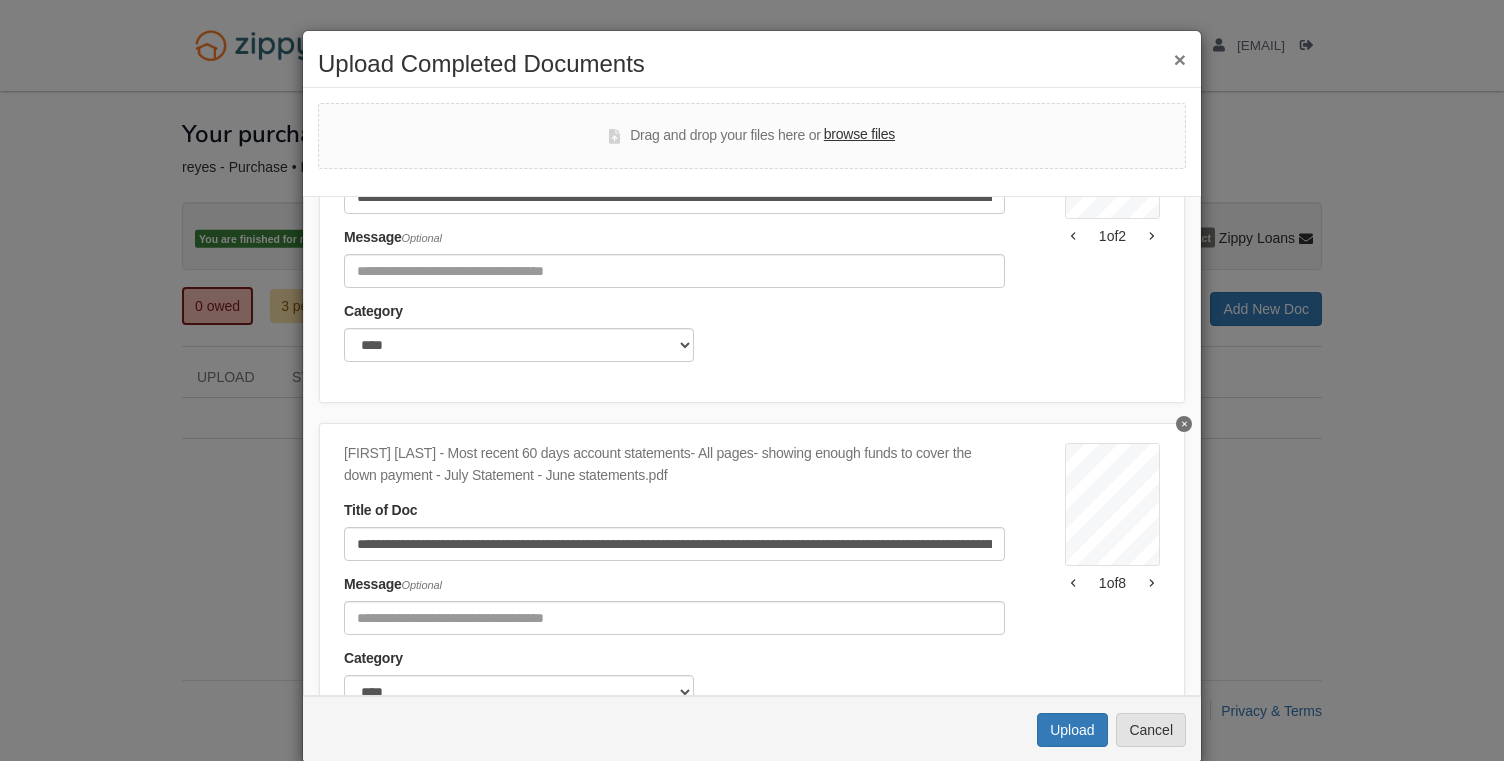 scroll, scrollTop: 189, scrollLeft: 0, axis: vertical 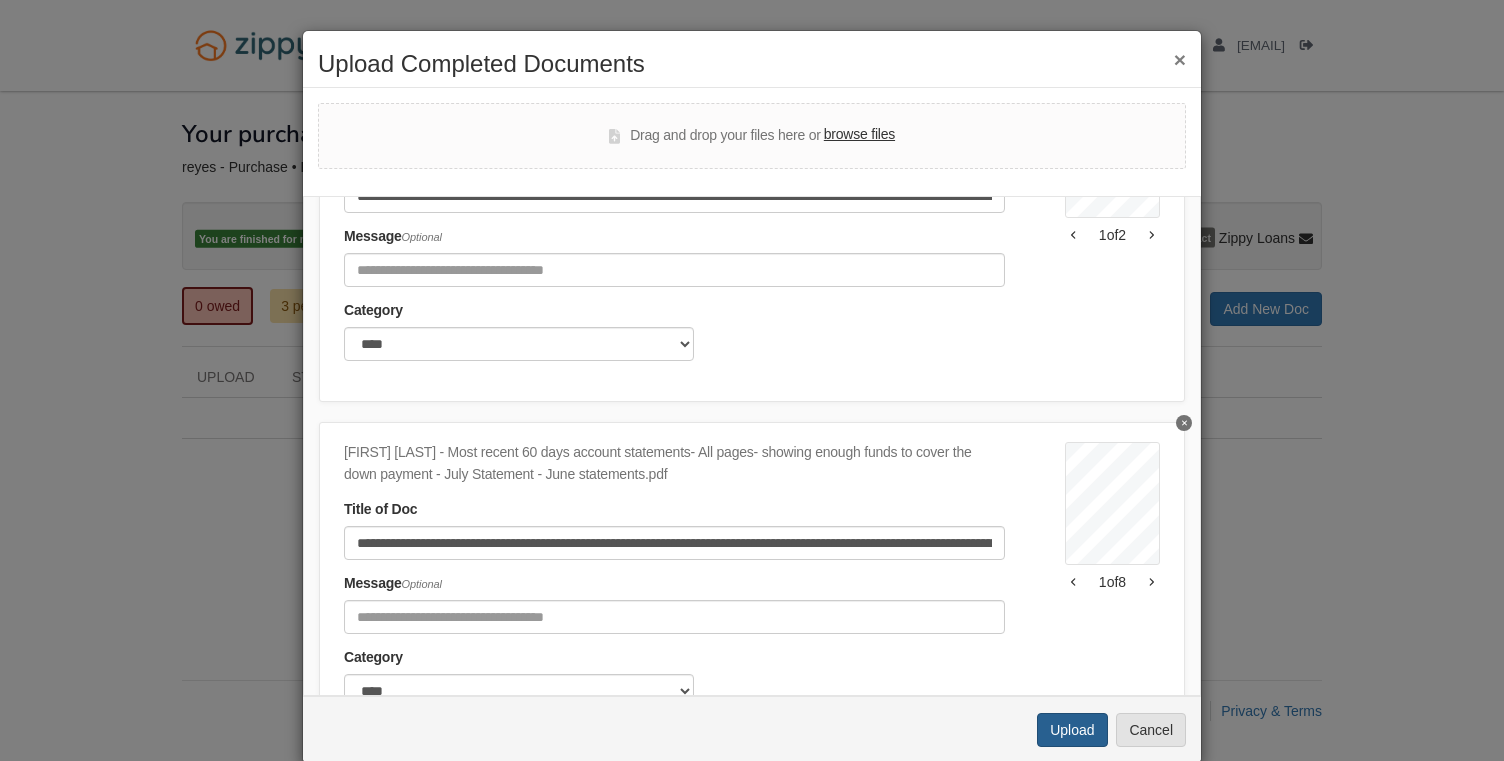 click on "Upload" at bounding box center [1072, 730] 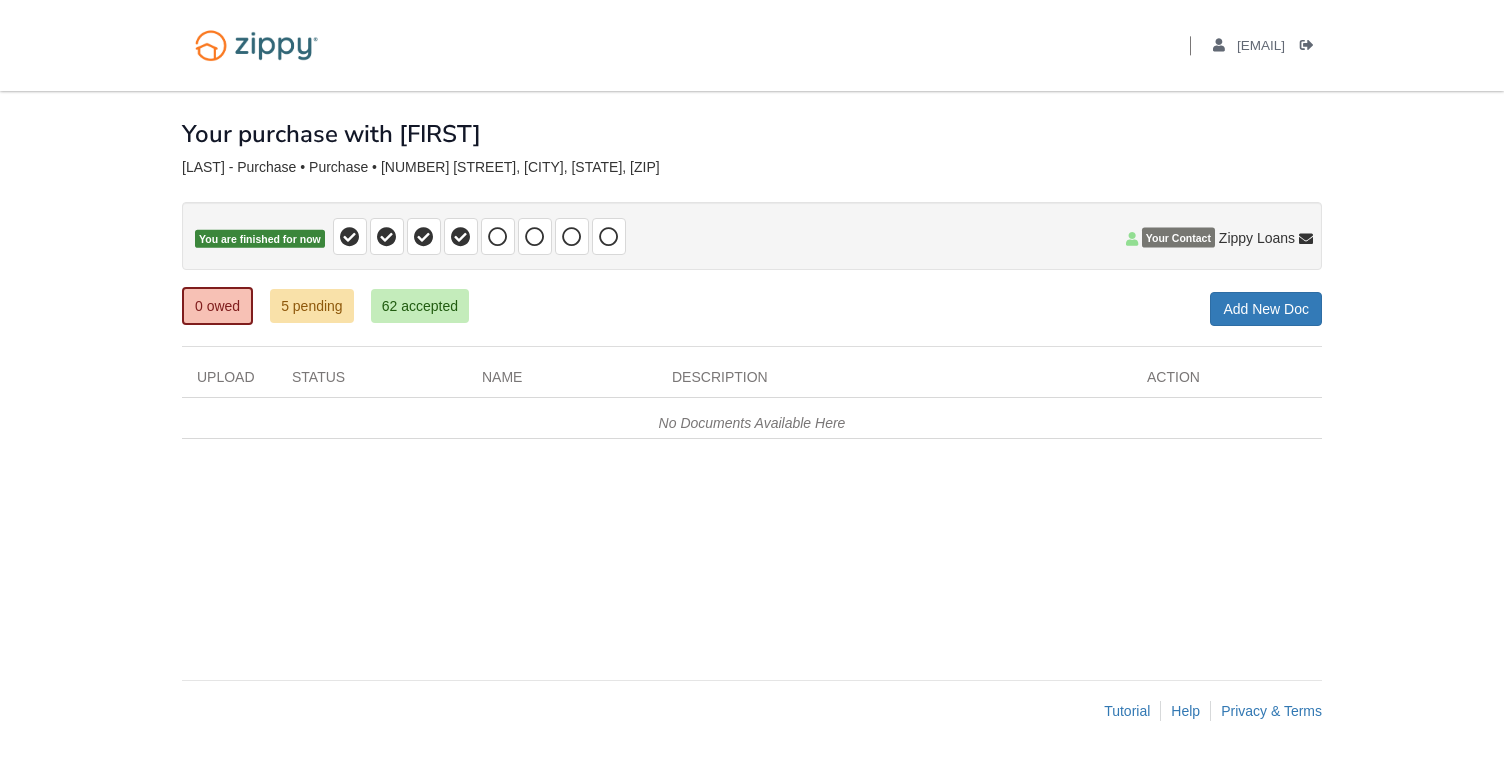 scroll, scrollTop: 0, scrollLeft: 0, axis: both 